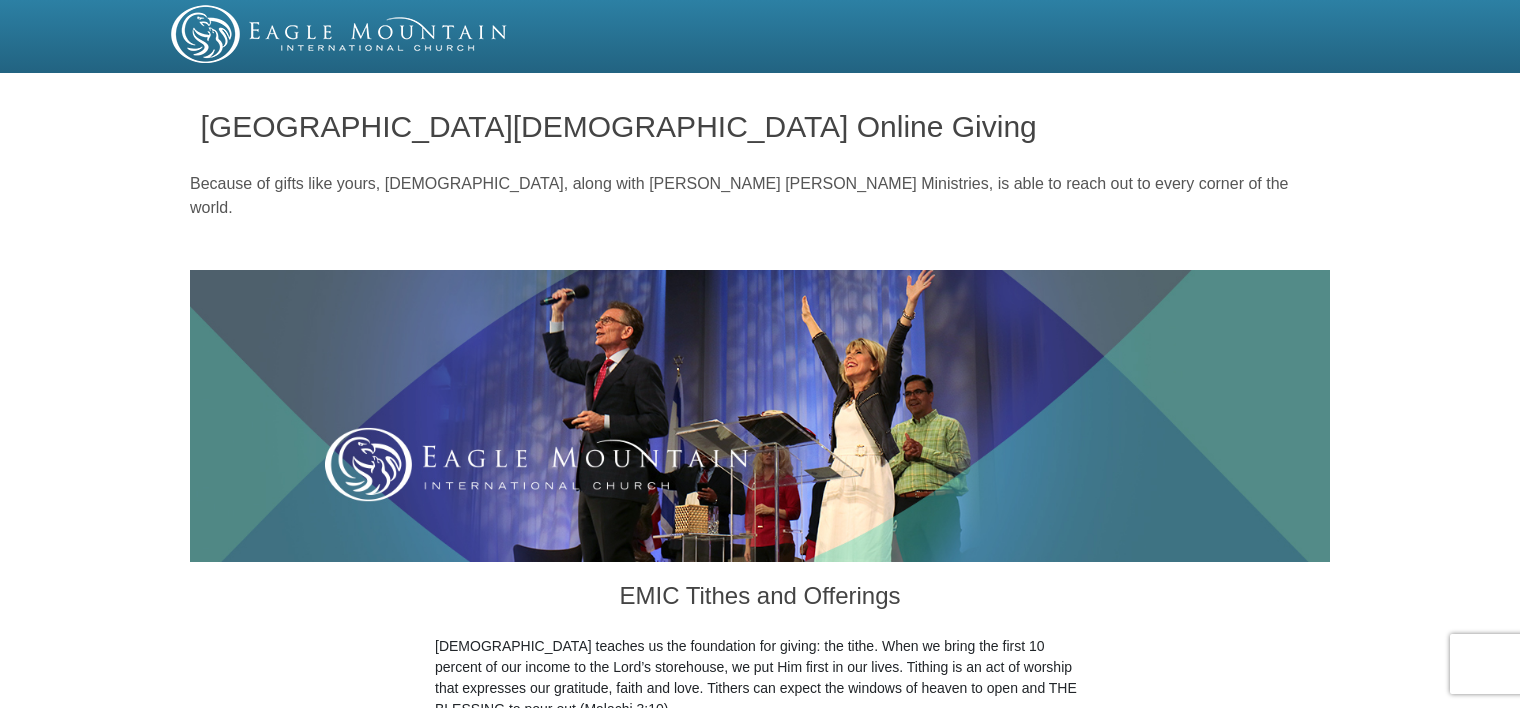 scroll, scrollTop: 0, scrollLeft: 0, axis: both 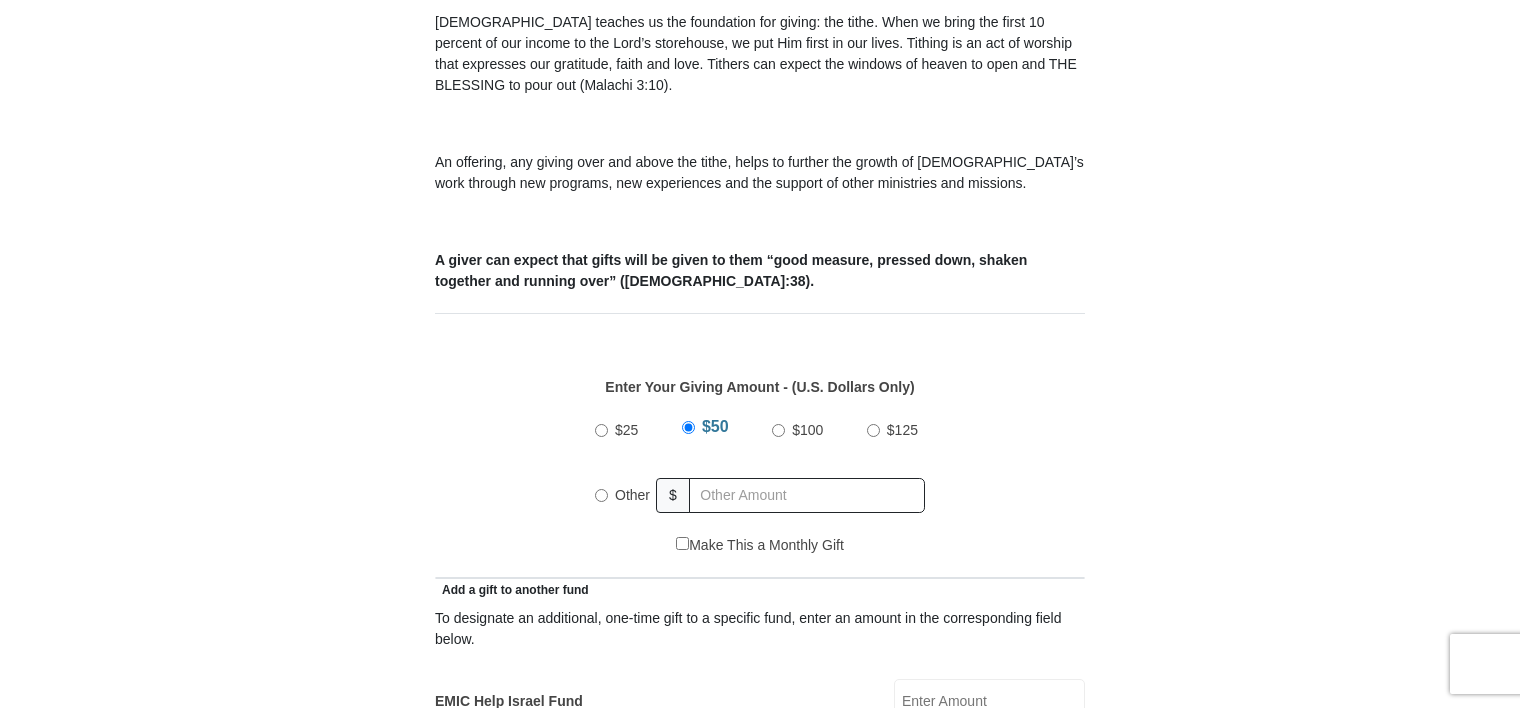 click on "$25
$50
$100
$125
Other $" at bounding box center [760, 470] 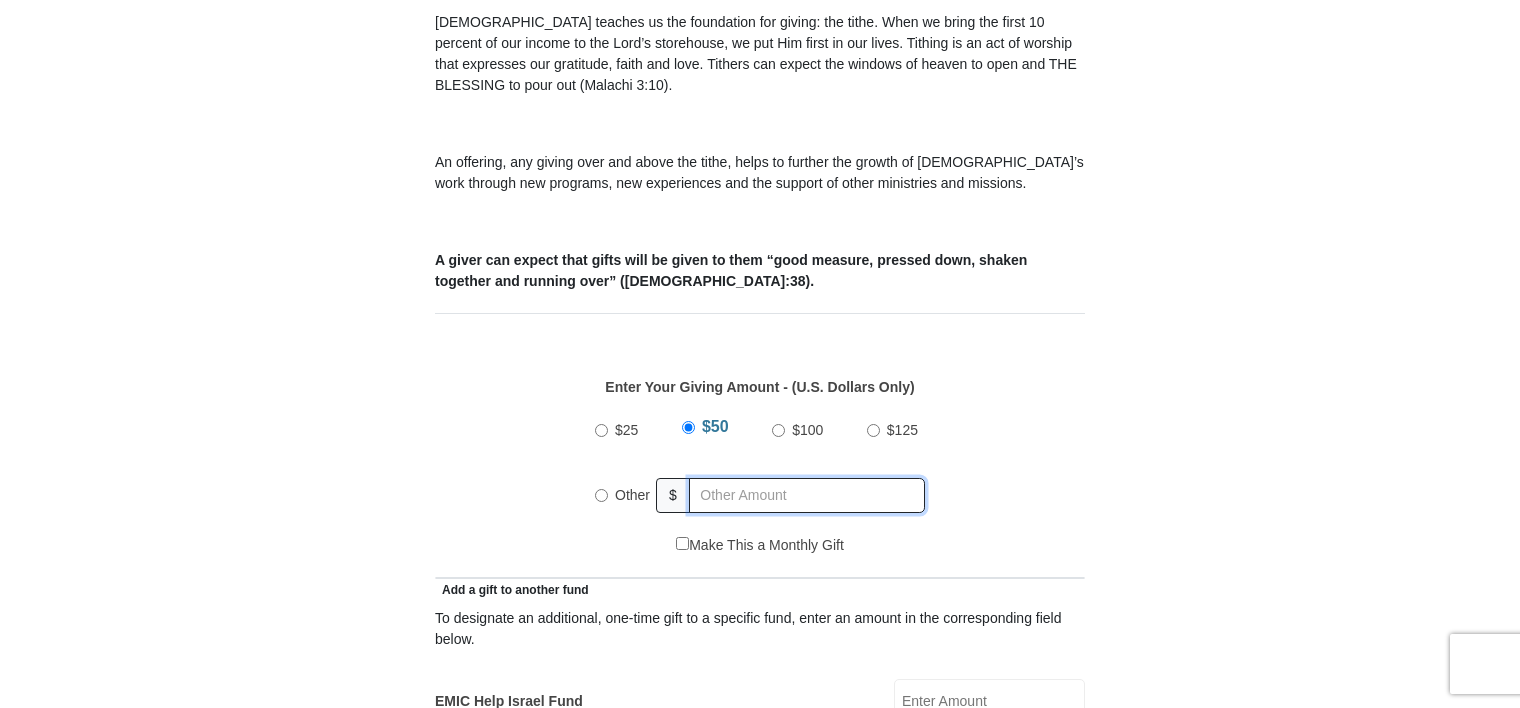 radio on "true" 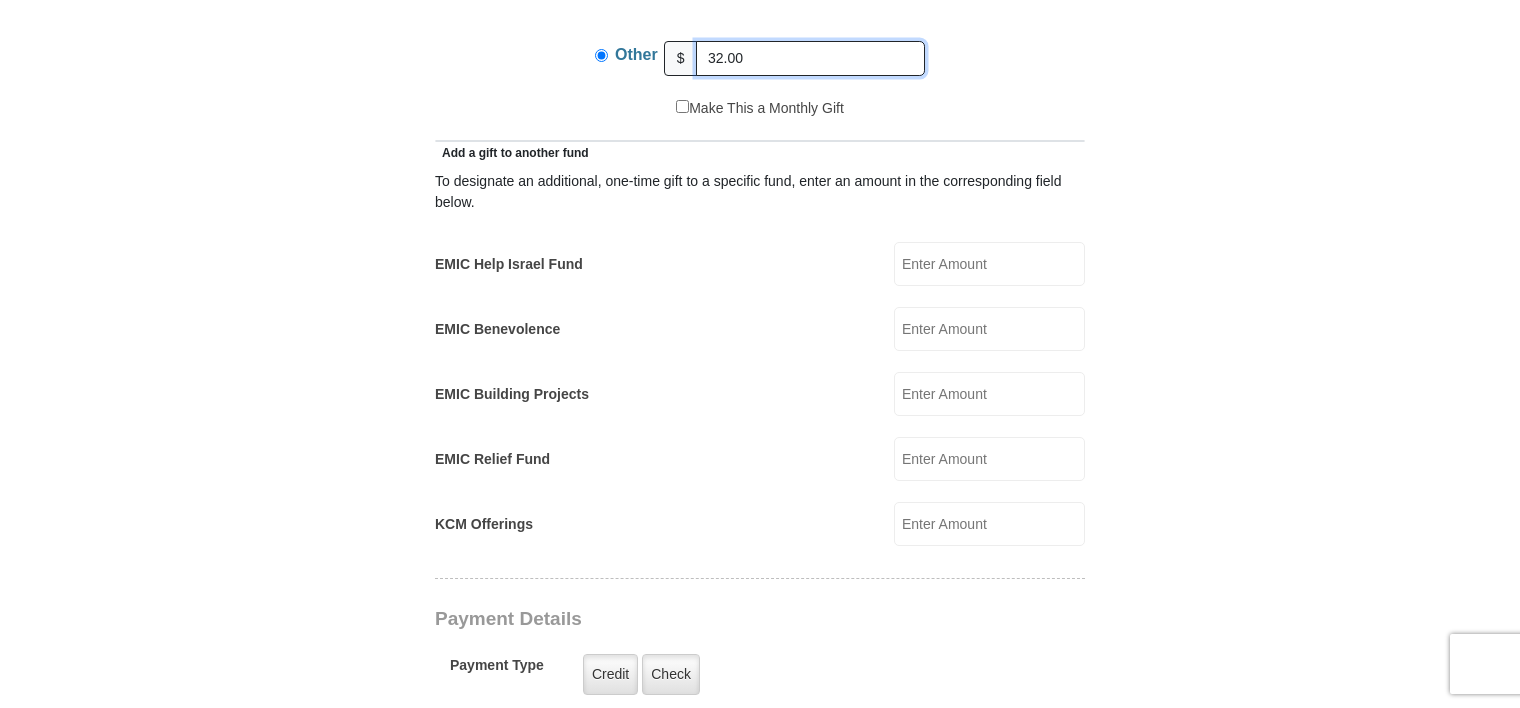 scroll, scrollTop: 1059, scrollLeft: 0, axis: vertical 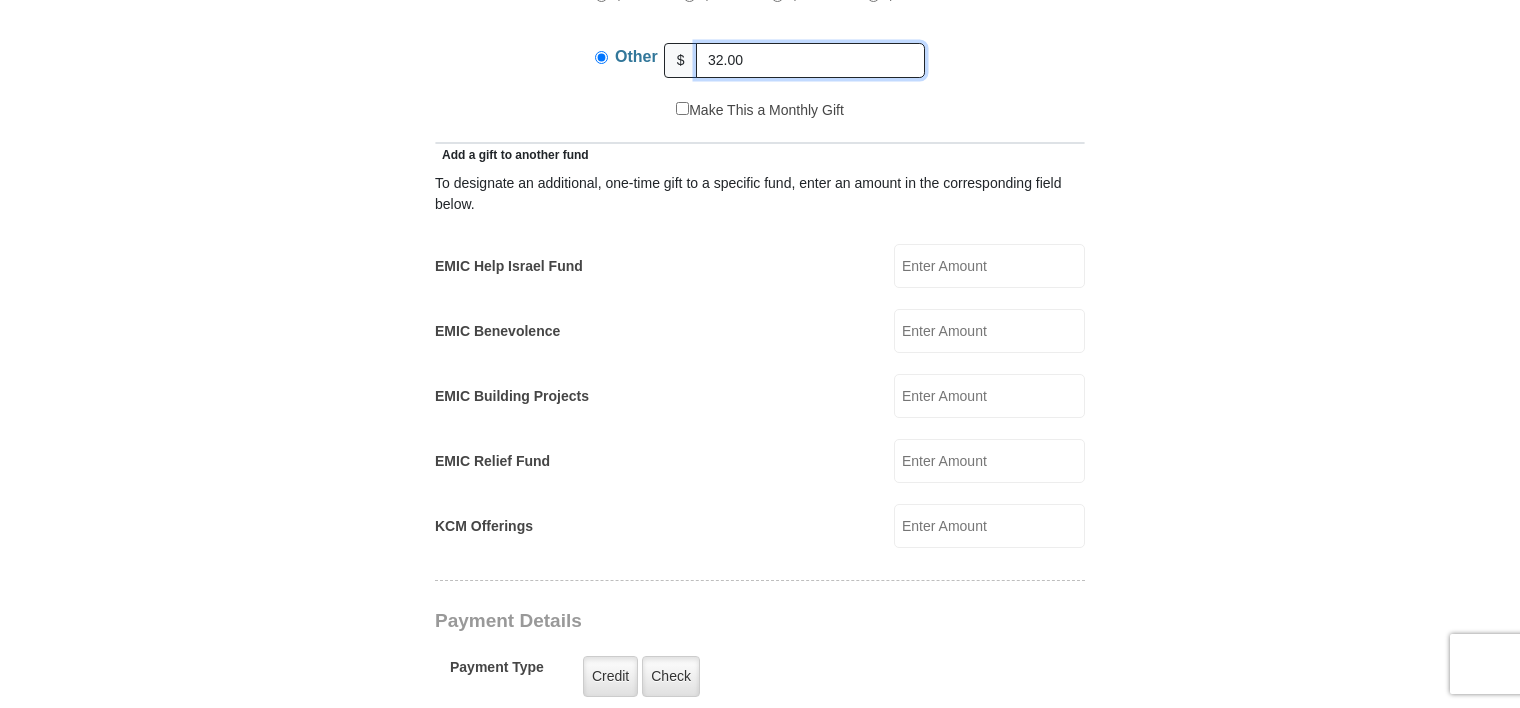 type on "32.00" 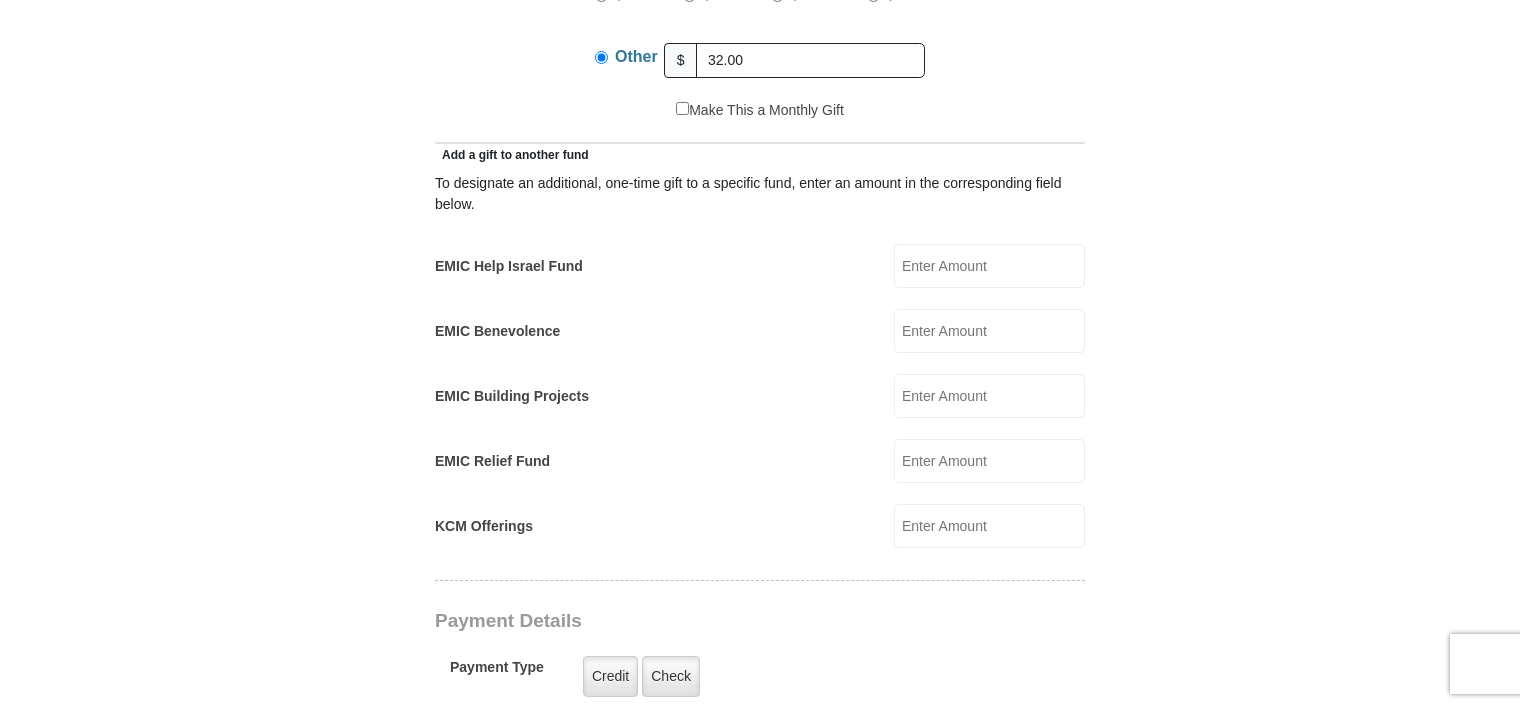 click on "EMIC Benevolence" at bounding box center [989, 331] 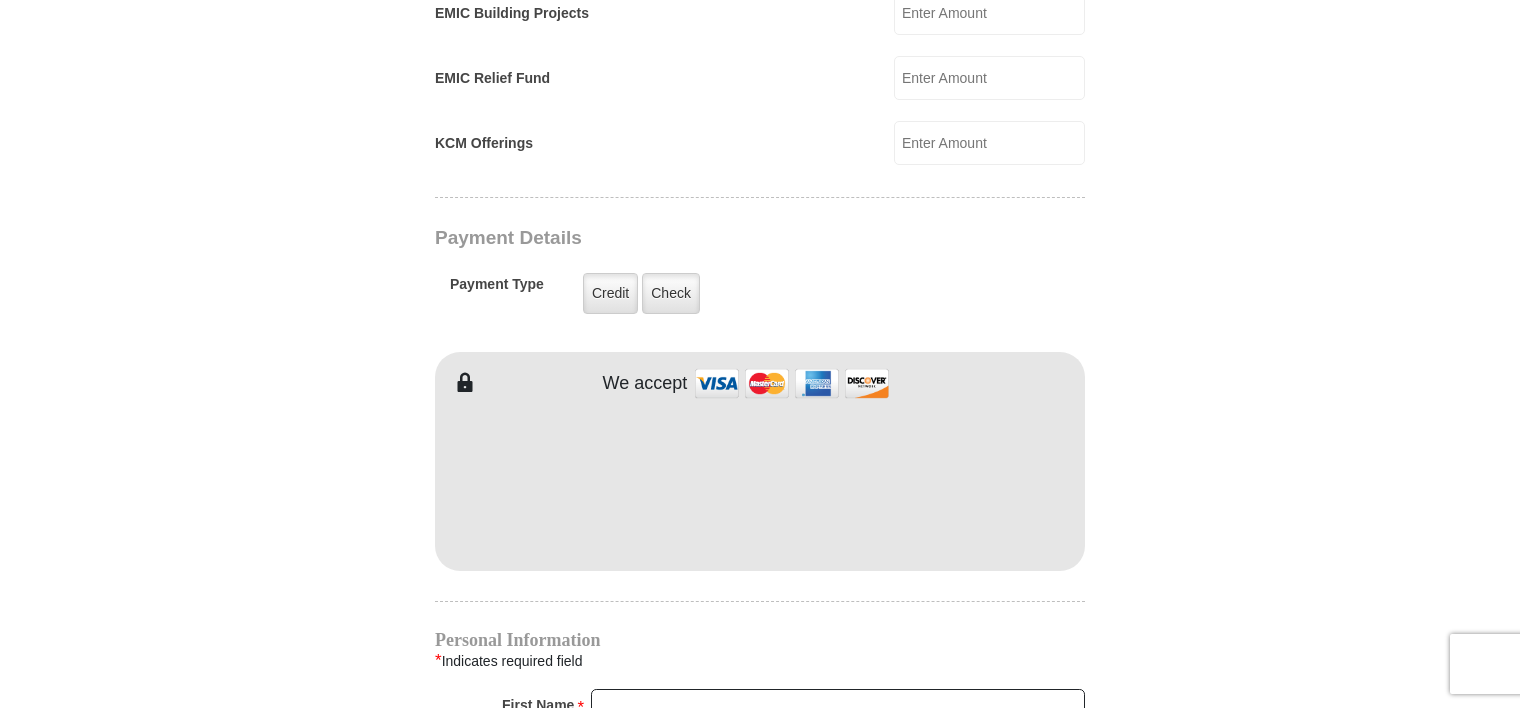 scroll, scrollTop: 1460, scrollLeft: 0, axis: vertical 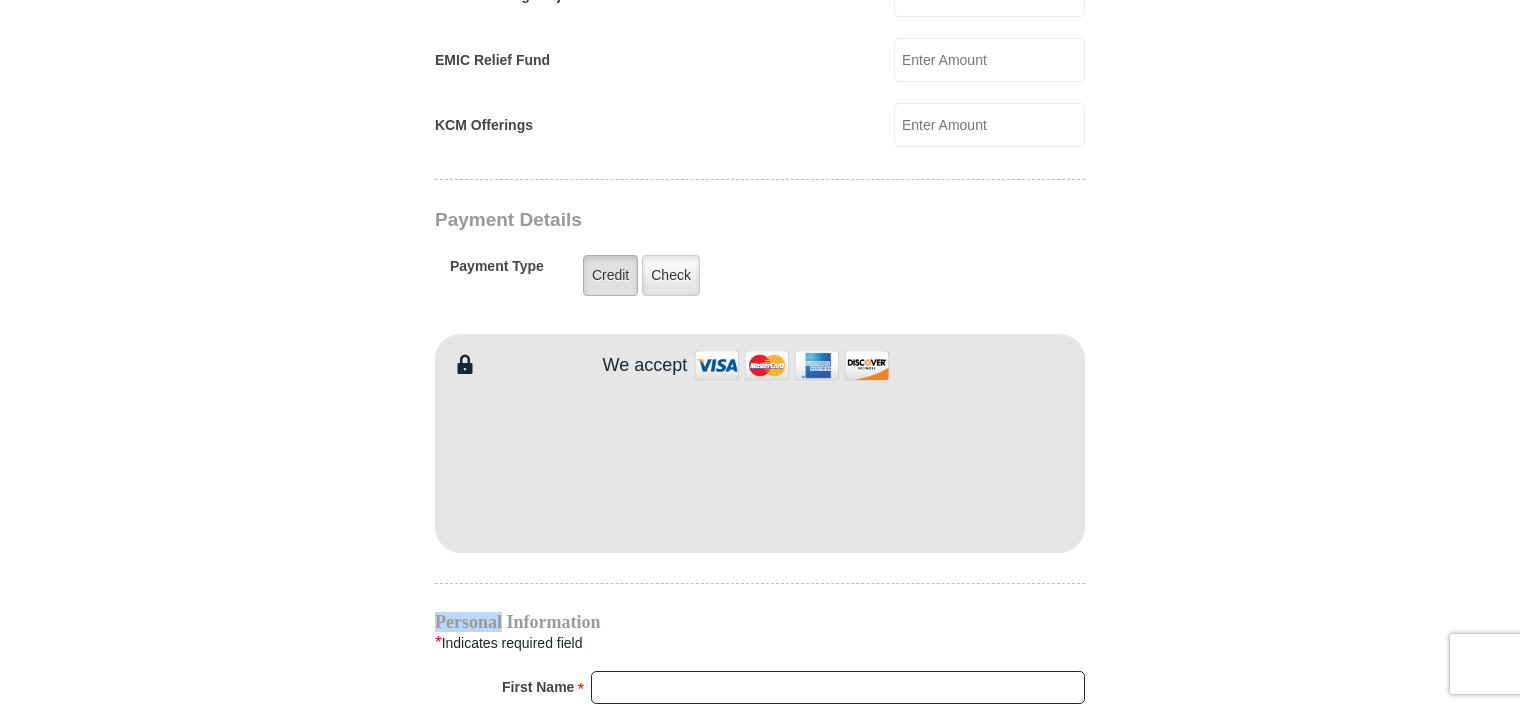 type on "32.00" 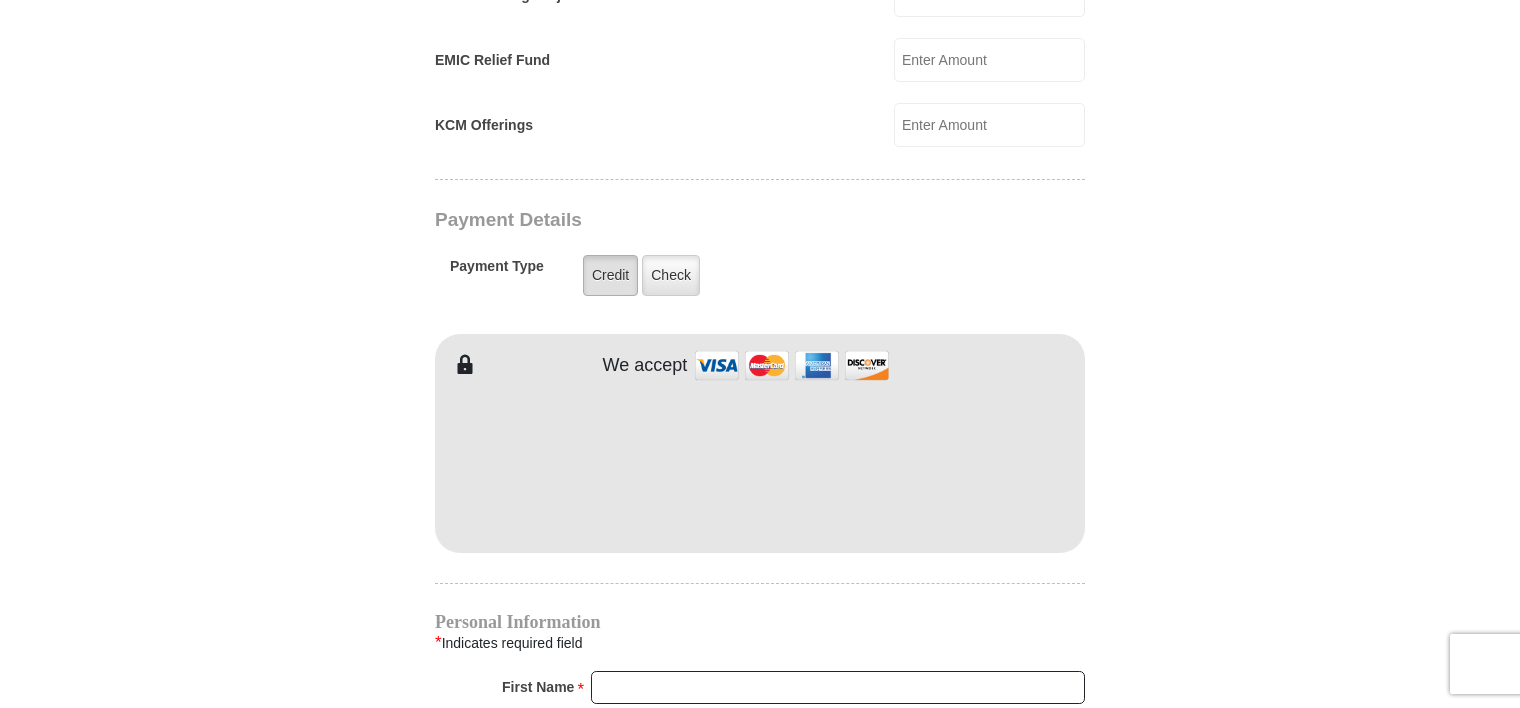 click on "Credit" at bounding box center (610, 275) 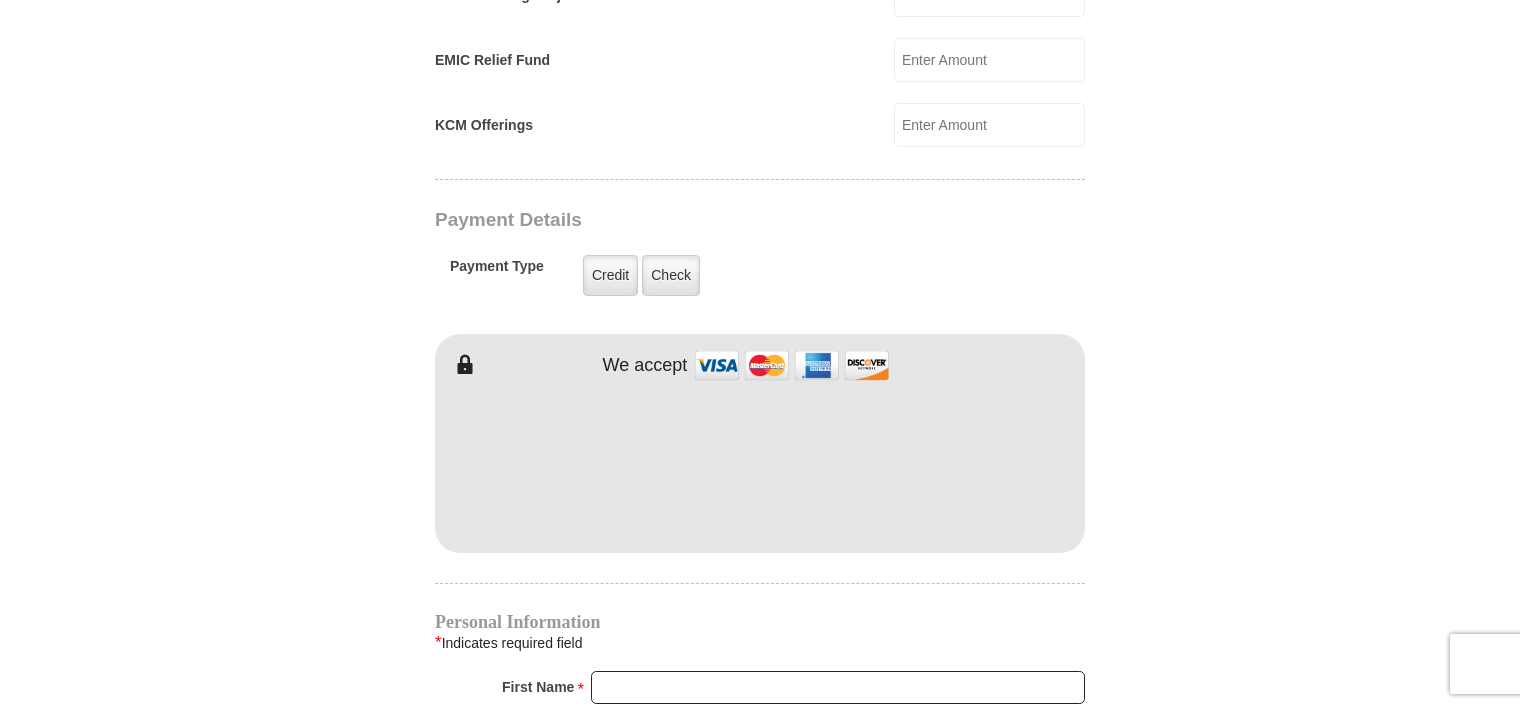 click on "[GEOGRAPHIC_DATA][DEMOGRAPHIC_DATA] Online Giving
Because of gifts like yours, [DEMOGRAPHIC_DATA], along with [PERSON_NAME] [PERSON_NAME] Ministries, is able to reach out to every corner of the world.
EMIC Tithes and Offerings
The [DEMOGRAPHIC_DATA] teaches us the foundation for giving: the tithe. When we bring the first 10 percent of our income to the Lord’s storehouse, we put Him first in our lives. Tithing is an act of worship that expresses our gratitude, faith and love. Tithers can expect the windows of heaven to open and THE BLESSING to pour out (Malachi 3:10).
$25 $50" at bounding box center (760, 371) 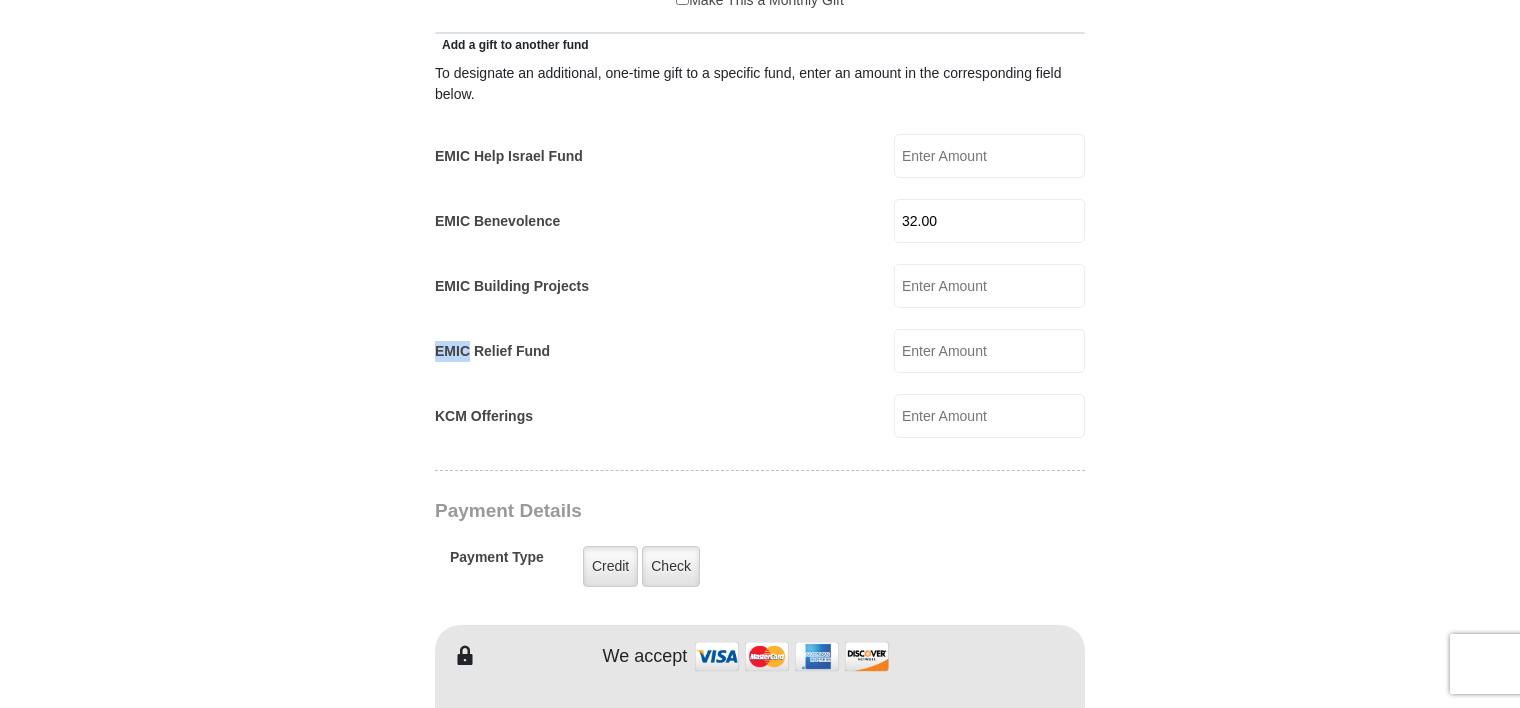 scroll, scrollTop: 1160, scrollLeft: 0, axis: vertical 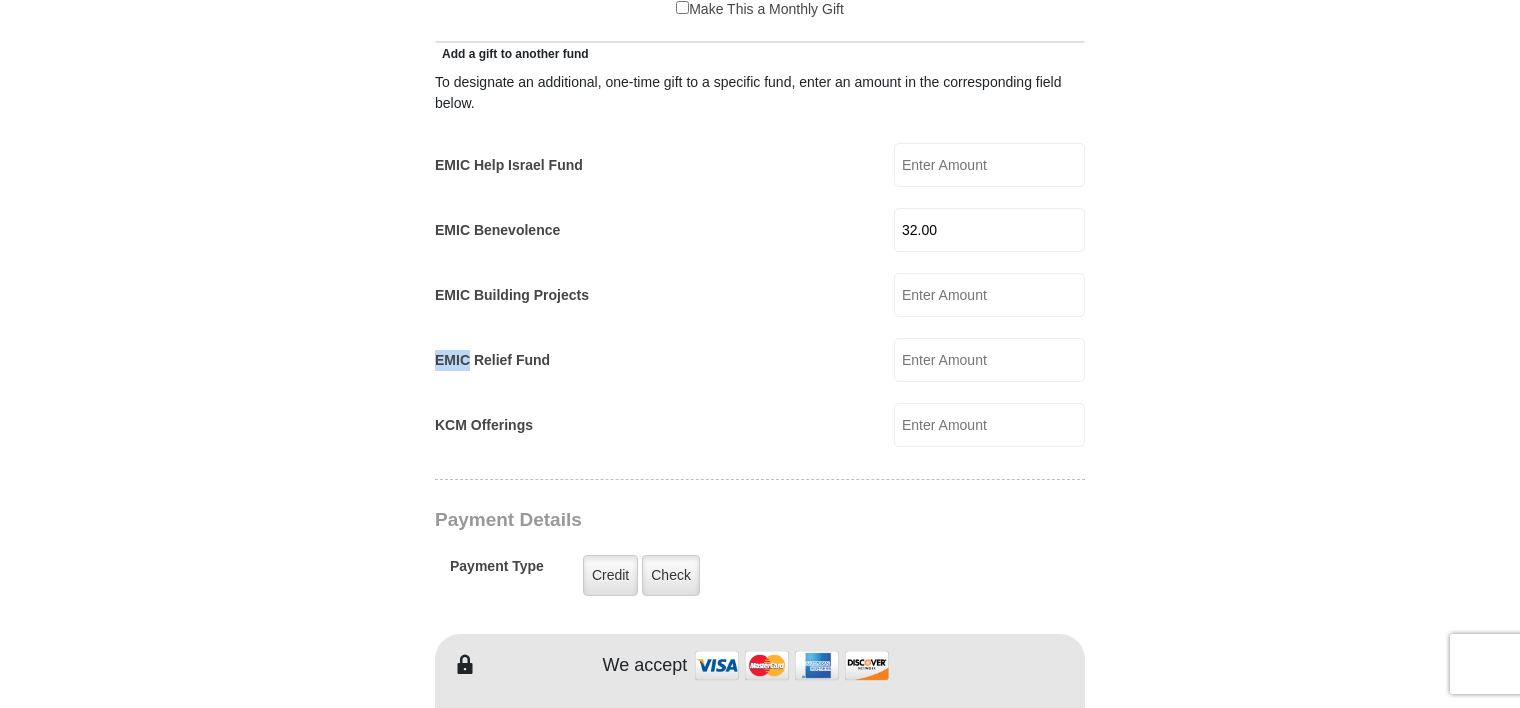 click on "[GEOGRAPHIC_DATA][DEMOGRAPHIC_DATA] Online Giving
Because of gifts like yours, [DEMOGRAPHIC_DATA], along with [PERSON_NAME] [PERSON_NAME] Ministries, is able to reach out to every corner of the world.
EMIC Tithes and Offerings
The [DEMOGRAPHIC_DATA] teaches us the foundation for giving: the tithe. When we bring the first 10 percent of our income to the Lord’s storehouse, we put Him first in our lives. Tithing is an act of worship that expresses our gratitude, faith and love. Tithers can expect the windows of heaven to open and THE BLESSING to pour out (Malachi 3:10).
An offering, any giving over and above the tithe, helps to further the growth of [DEMOGRAPHIC_DATA]’s work through new programs, new experiences and the support of other ministries and missions.
$" at bounding box center [760, 399] 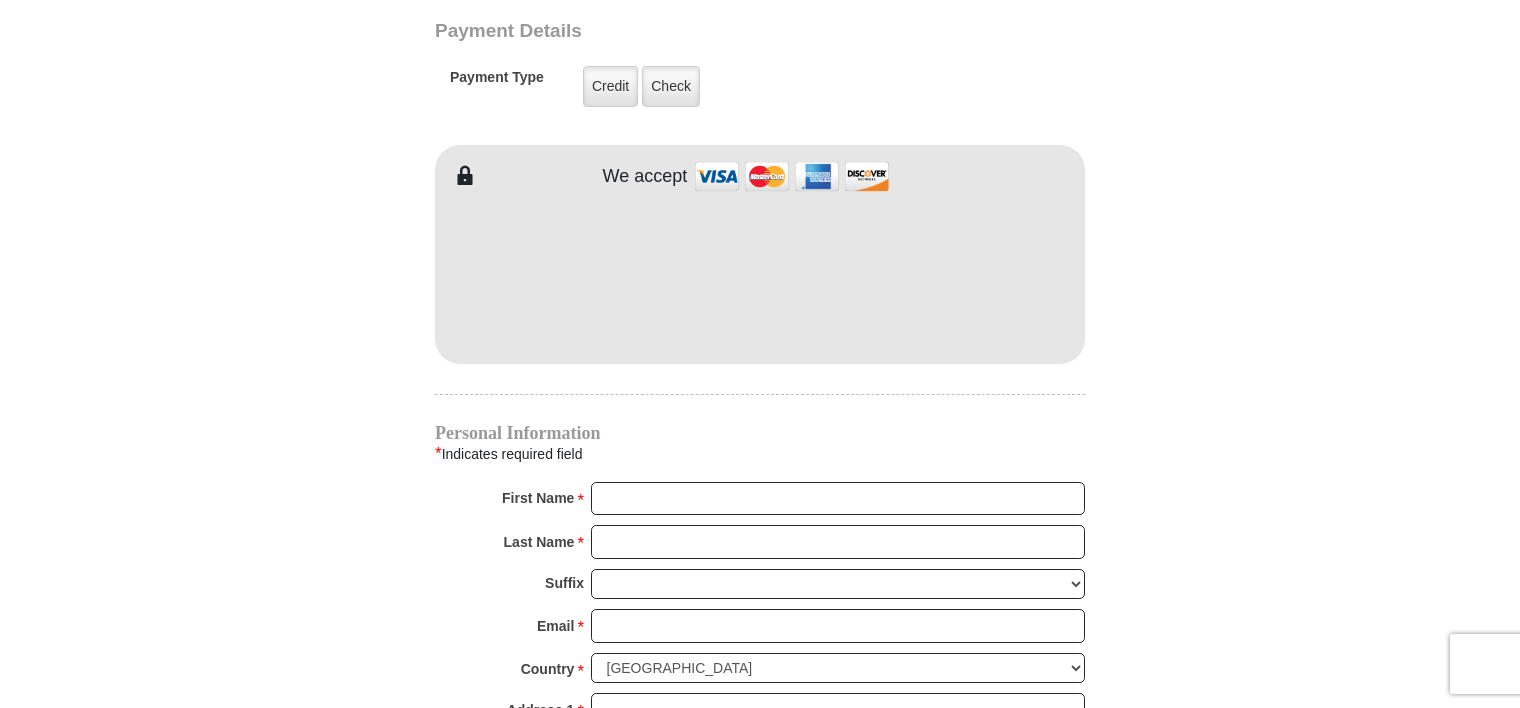 scroll, scrollTop: 1656, scrollLeft: 0, axis: vertical 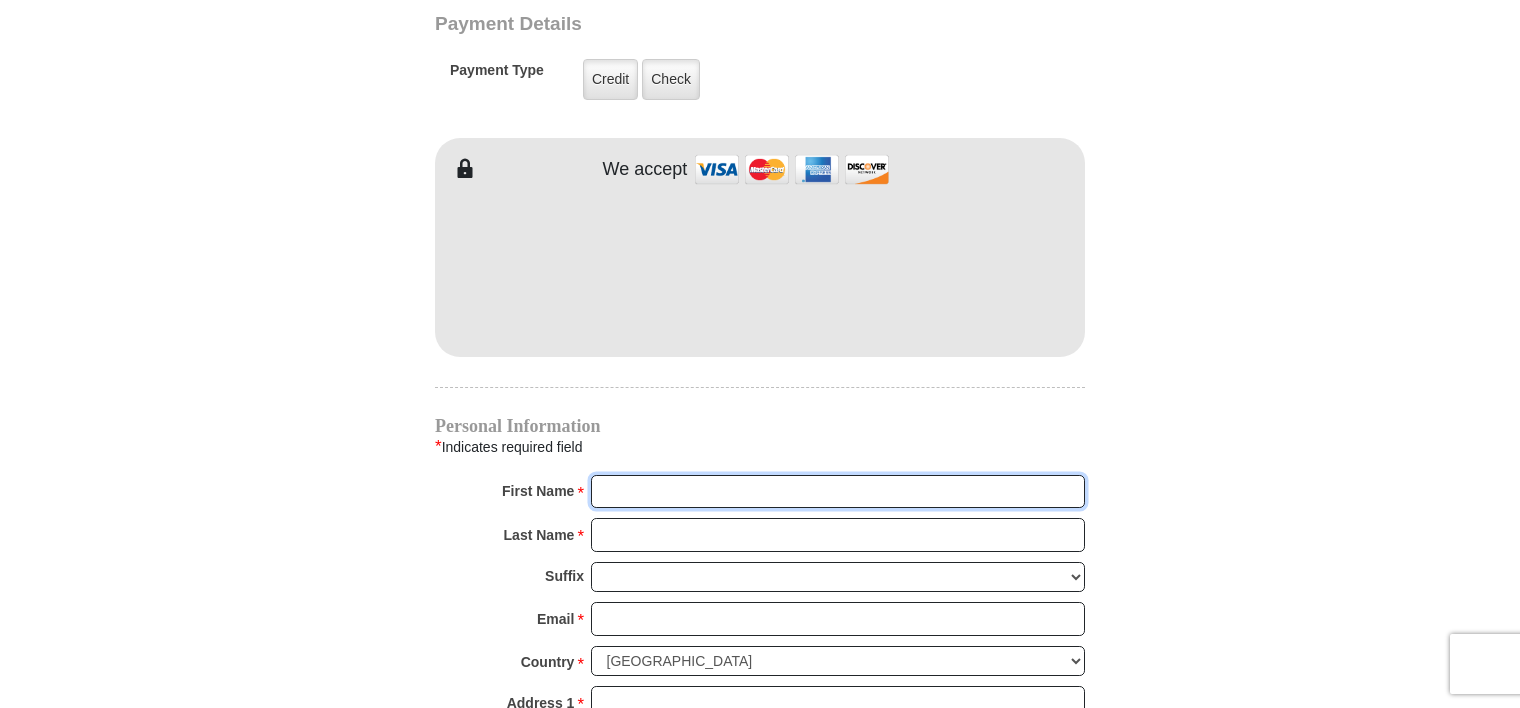 click on "First Name
*" at bounding box center [838, 492] 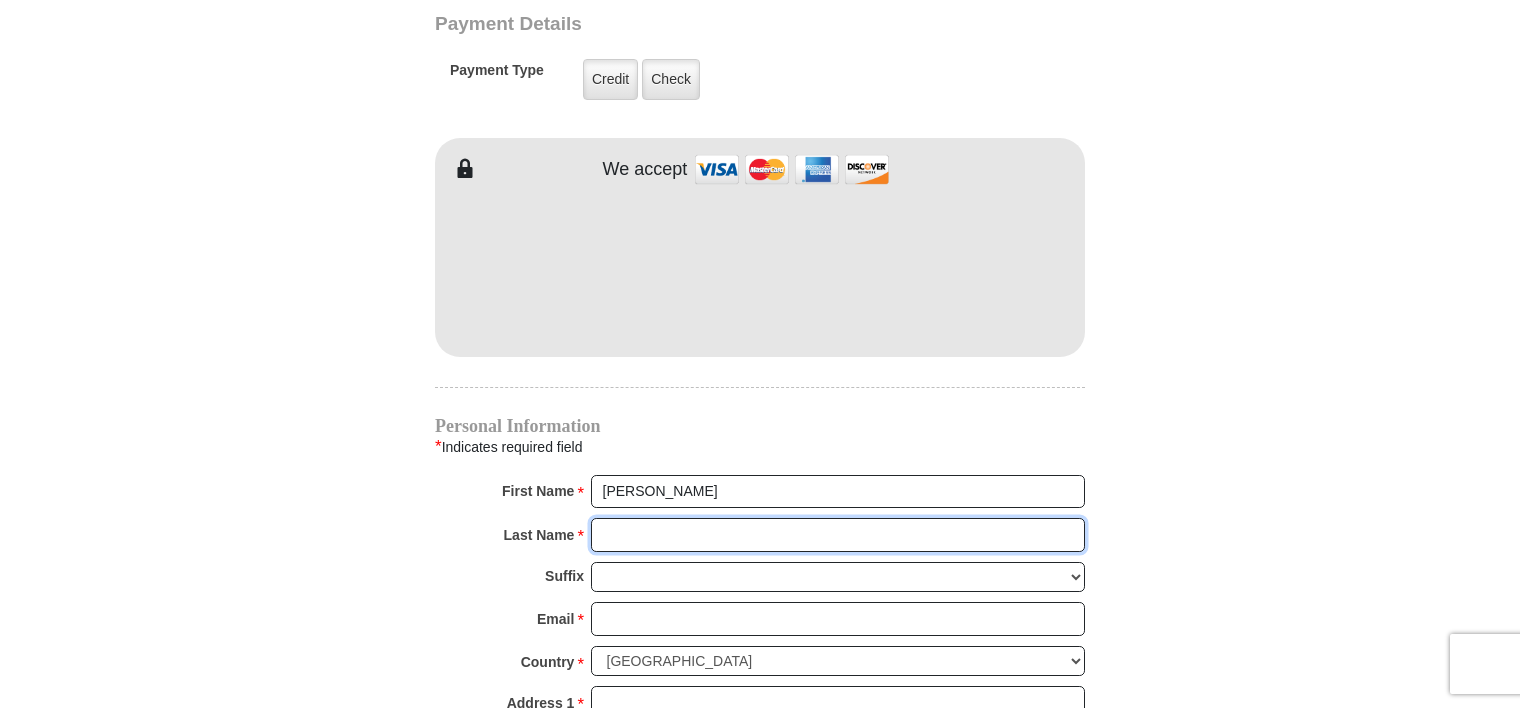 type on "[PERSON_NAME]" 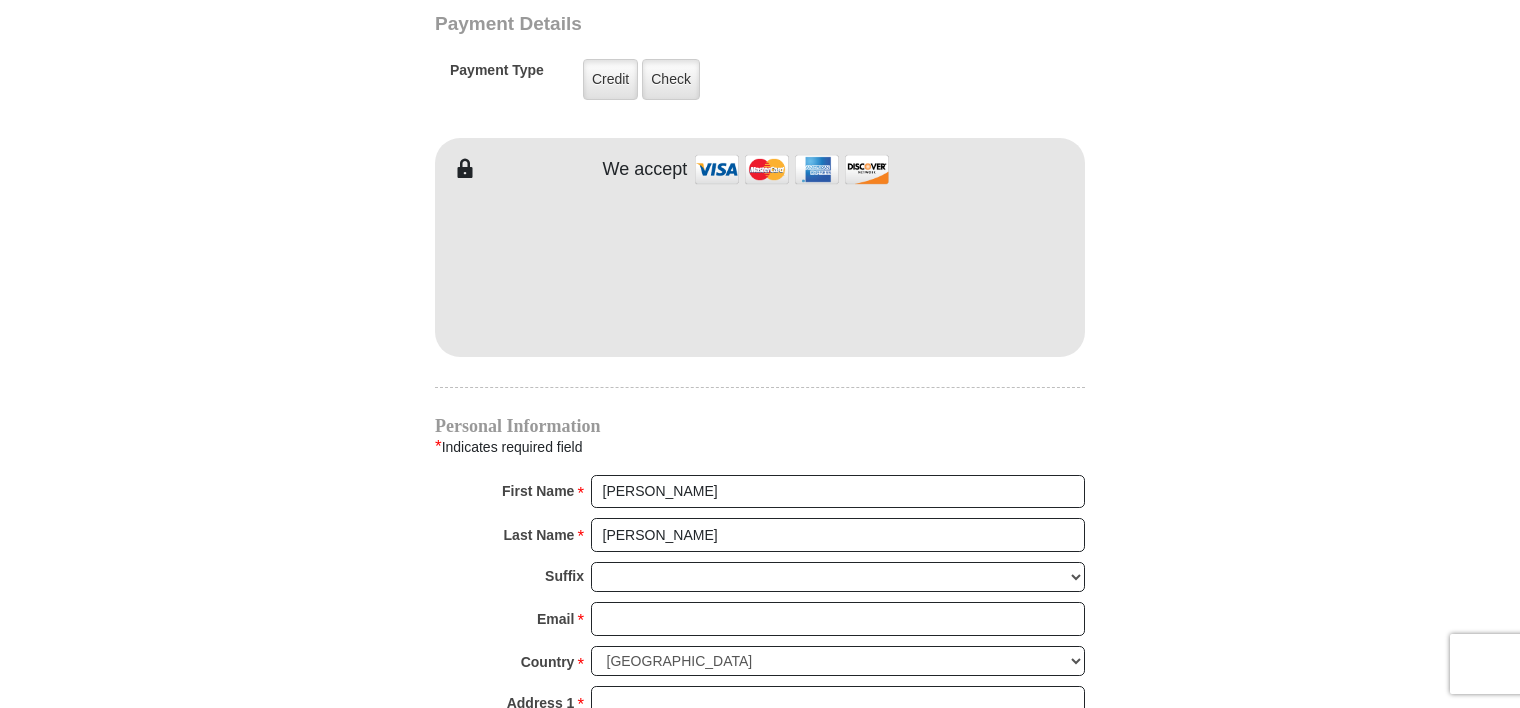 type on "313‑269‑0331" 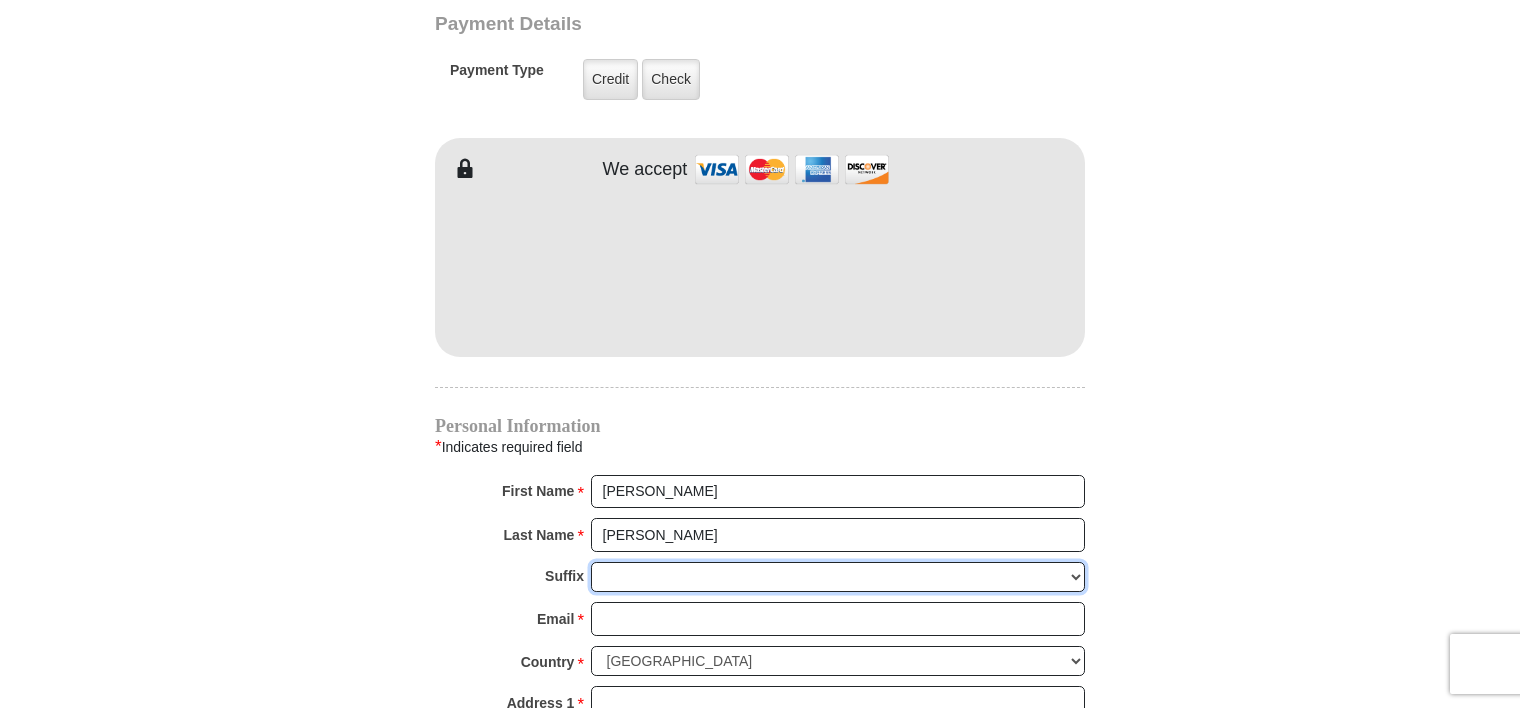 click on "[PERSON_NAME] I II III IV V VI" at bounding box center (838, 577) 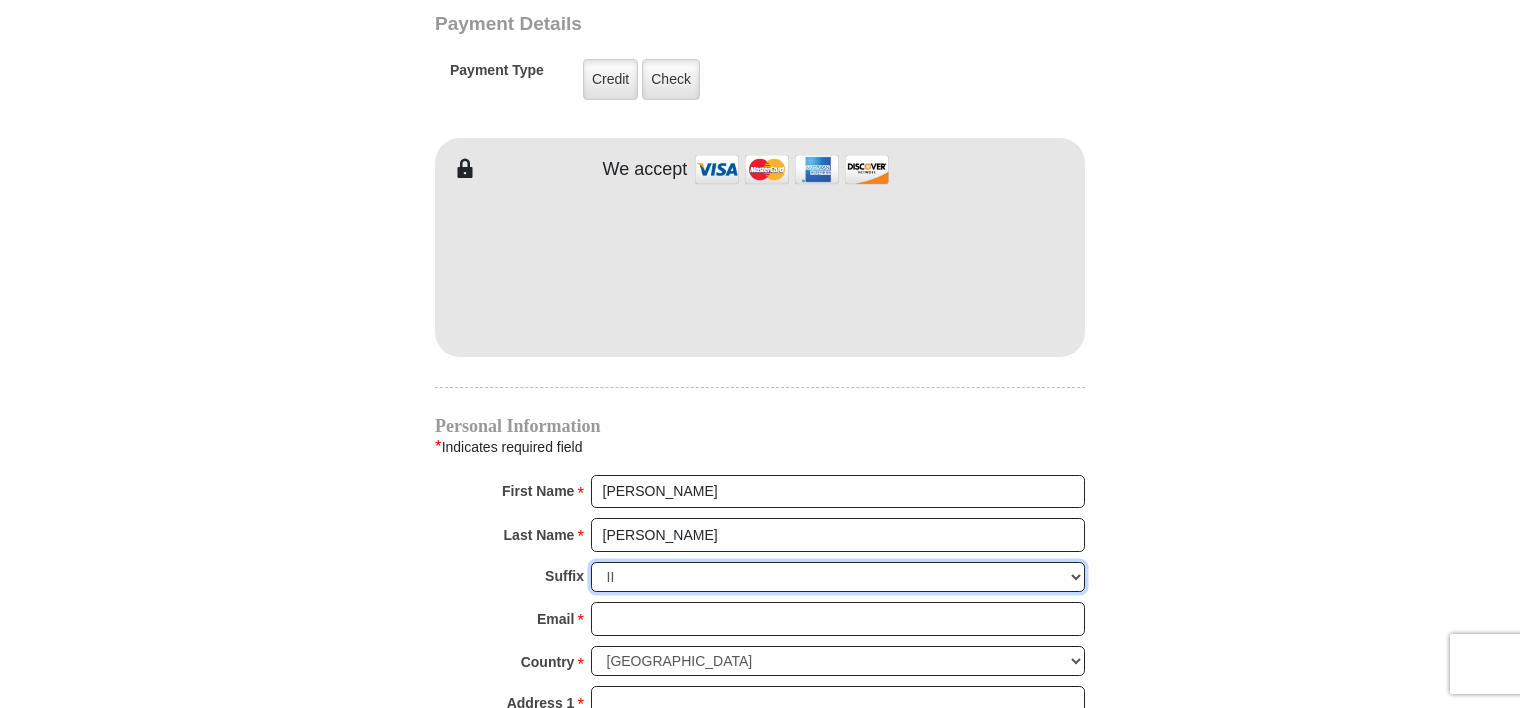 click on "[PERSON_NAME] I II III IV V VI" at bounding box center (838, 577) 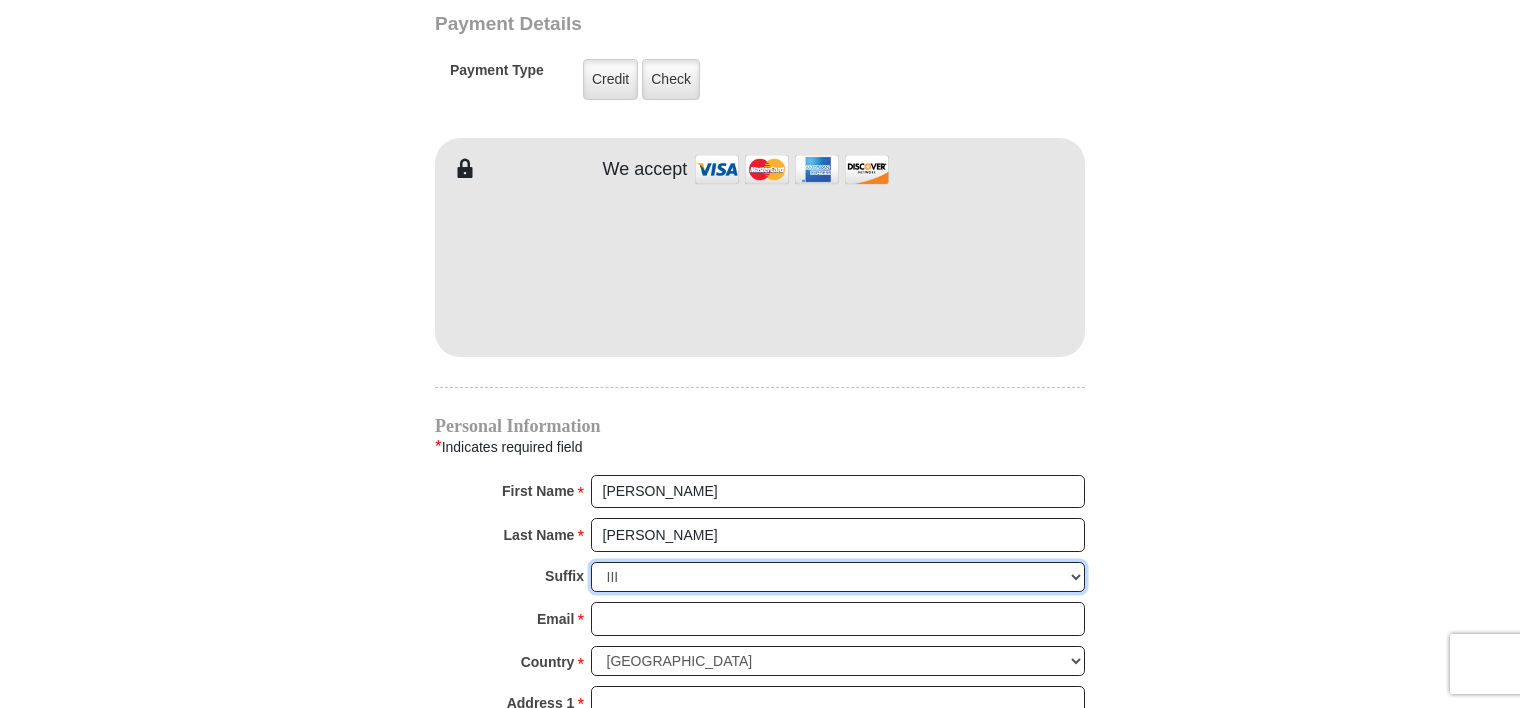 click on "[PERSON_NAME] I II III IV V VI" at bounding box center (838, 577) 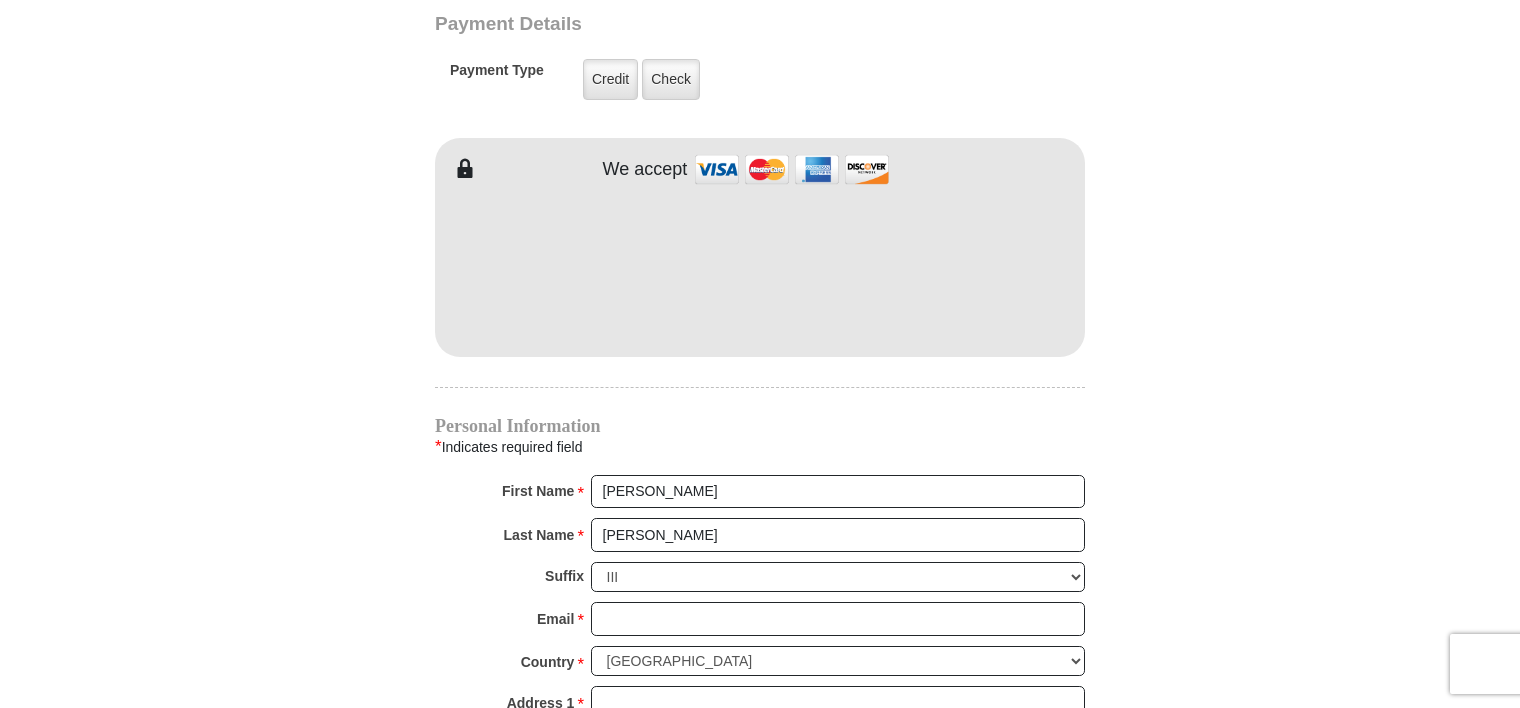 click on "Personal Information
*  Indicates required field
First Name
*
[PERSON_NAME]
Please enter First Name
Last Name
*
[PERSON_NAME]
Please enter Last Name
Suffix
[PERSON_NAME] I II III IV V VI
Email
*" at bounding box center (760, 686) 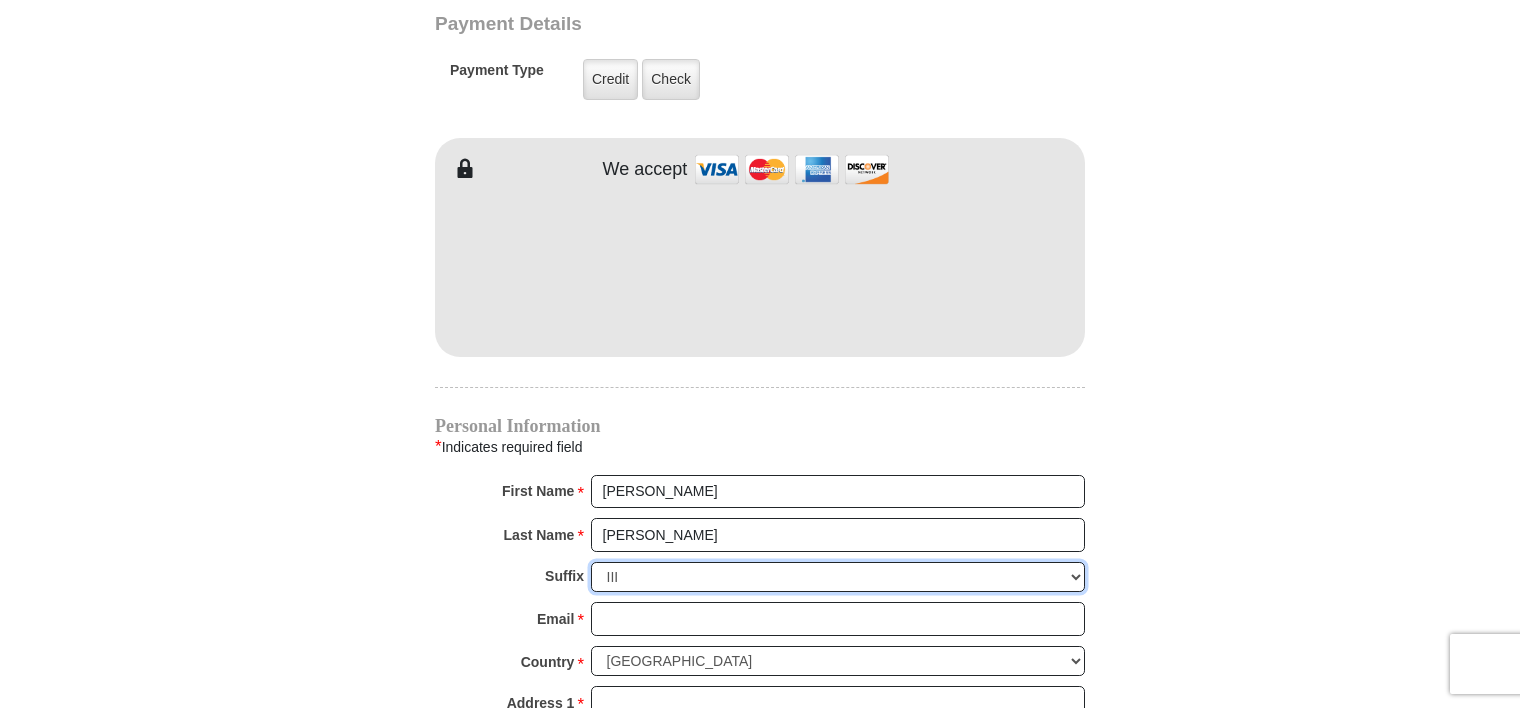 click on "[PERSON_NAME] I II III IV V VI" at bounding box center [838, 577] 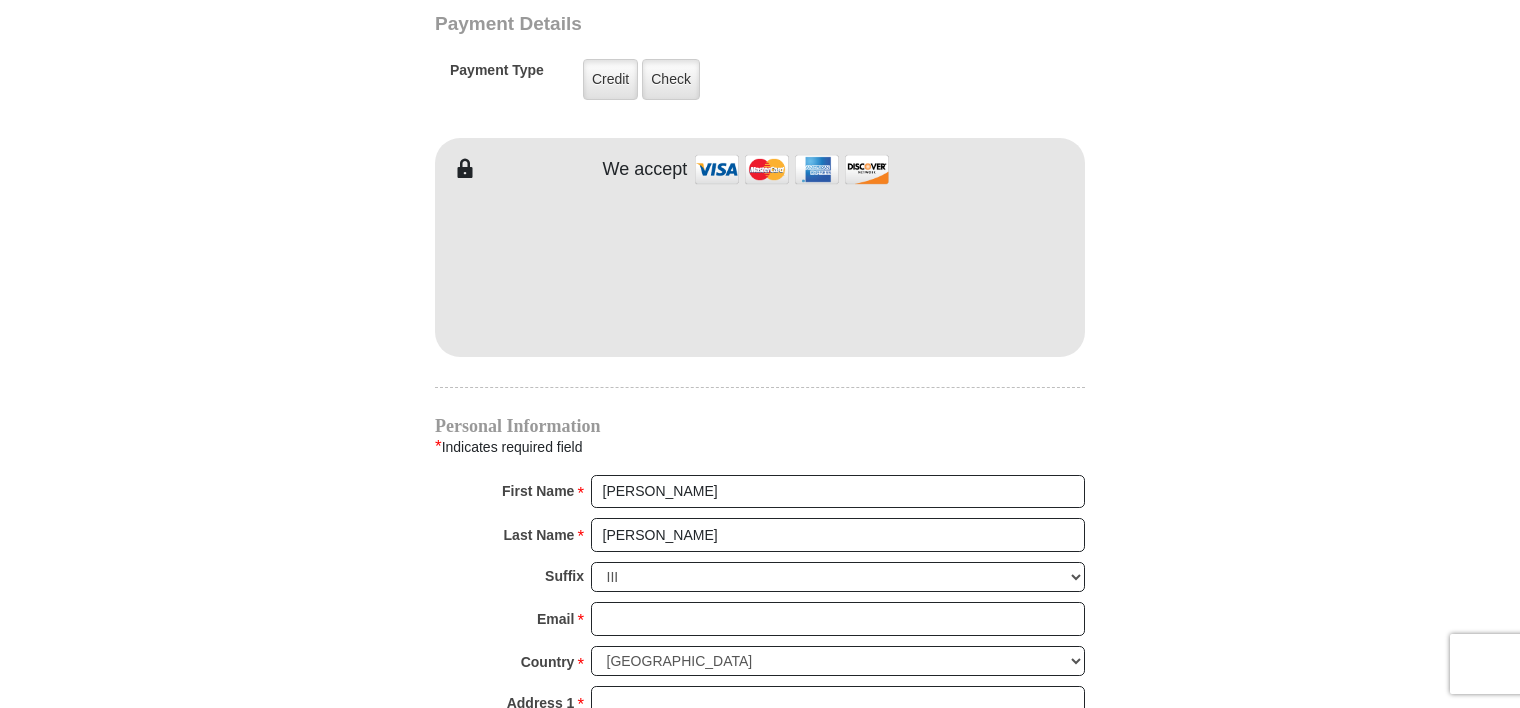 click on "[GEOGRAPHIC_DATA][DEMOGRAPHIC_DATA] Online Giving
Because of gifts like yours, [DEMOGRAPHIC_DATA], along with [PERSON_NAME] [PERSON_NAME] Ministries, is able to reach out to every corner of the world.
EMIC Tithes and Offerings
The [DEMOGRAPHIC_DATA] teaches us the foundation for giving: the tithe. When we bring the first 10 percent of our income to the Lord’s storehouse, we put Him first in our lives. Tithing is an act of worship that expresses our gratitude, faith and love. Tithers can expect the windows of heaven to open and THE BLESSING to pour out (Malachi 3:10).
An offering, any giving over and above the tithe, helps to further the growth of [DEMOGRAPHIC_DATA]’s work through new programs, new experiences and the support of other ministries and missions.
$" at bounding box center (760, -97) 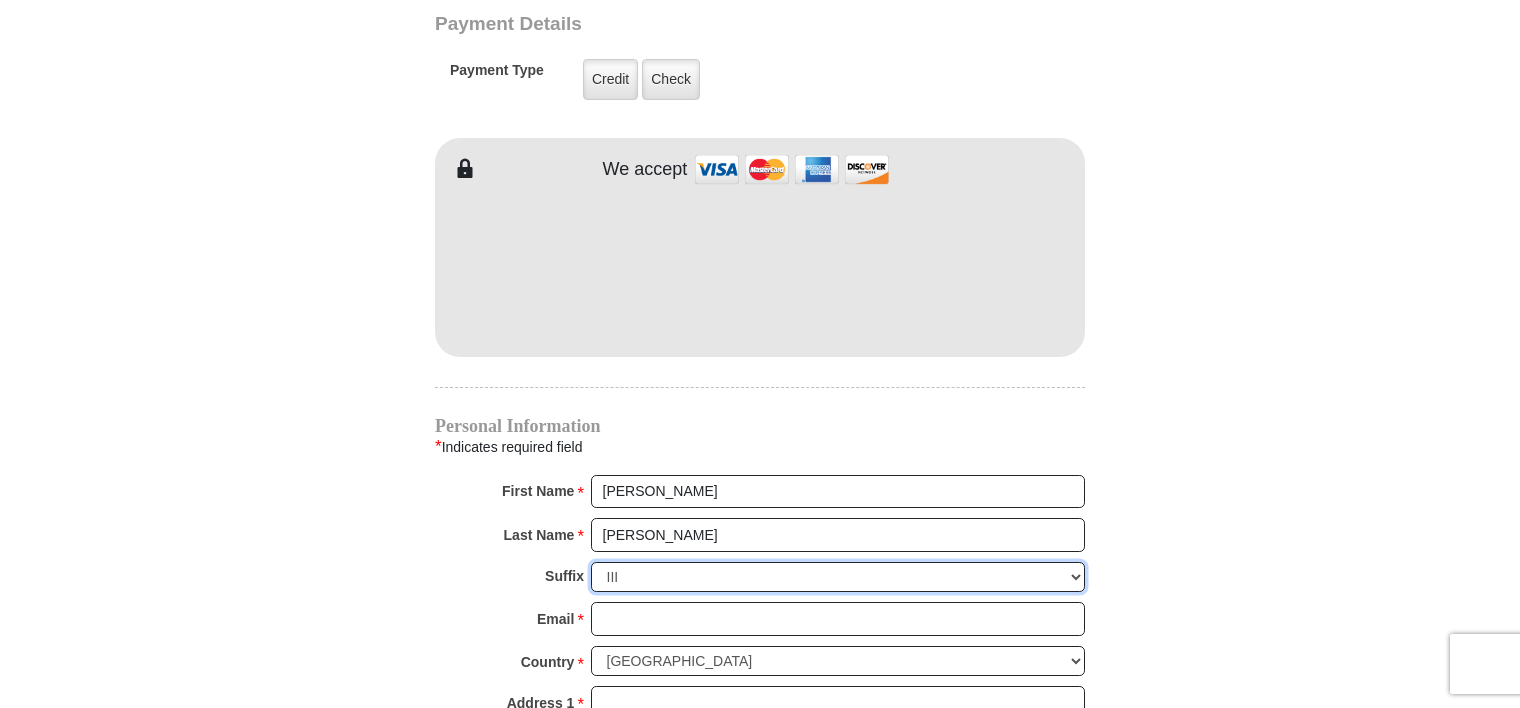 click on "[PERSON_NAME] I II III IV V VI" at bounding box center [838, 577] 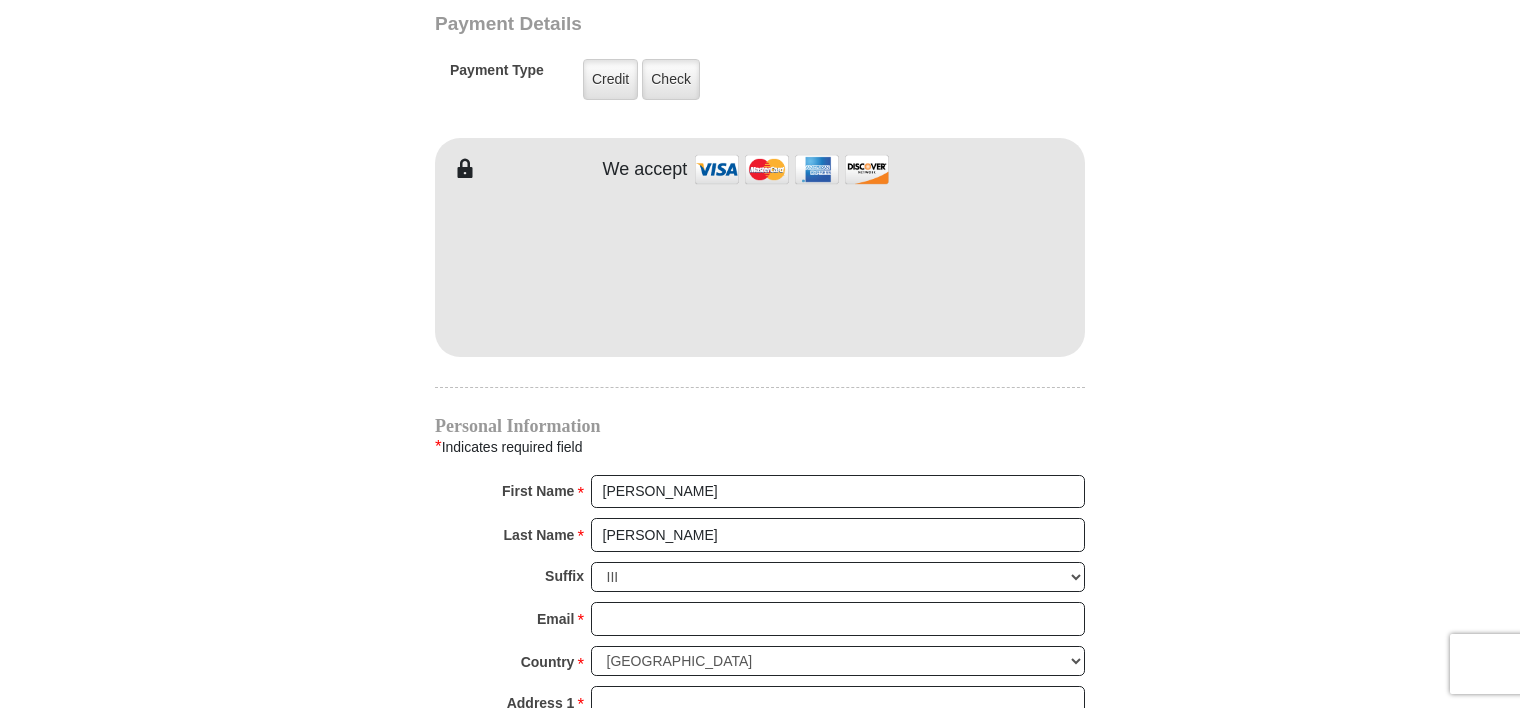 click on "[GEOGRAPHIC_DATA][DEMOGRAPHIC_DATA] Online Giving
Because of gifts like yours, [DEMOGRAPHIC_DATA], along with [PERSON_NAME] [PERSON_NAME] Ministries, is able to reach out to every corner of the world.
EMIC Tithes and Offerings
The [DEMOGRAPHIC_DATA] teaches us the foundation for giving: the tithe. When we bring the first 10 percent of our income to the Lord’s storehouse, we put Him first in our lives. Tithing is an act of worship that expresses our gratitude, faith and love. Tithers can expect the windows of heaven to open and THE BLESSING to pour out (Malachi 3:10).
$25 $50" at bounding box center (760, 175) 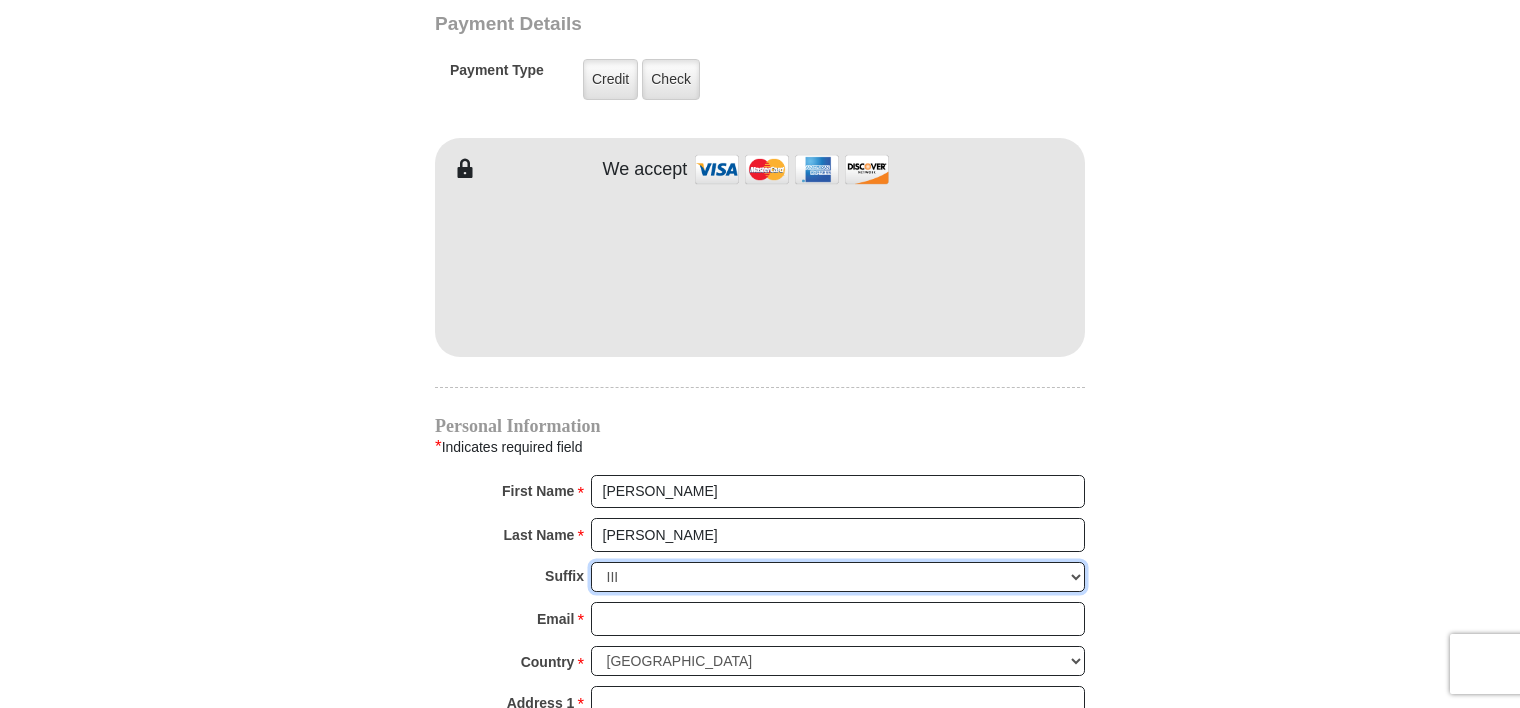 click on "[PERSON_NAME] I II III IV V VI" at bounding box center (838, 577) 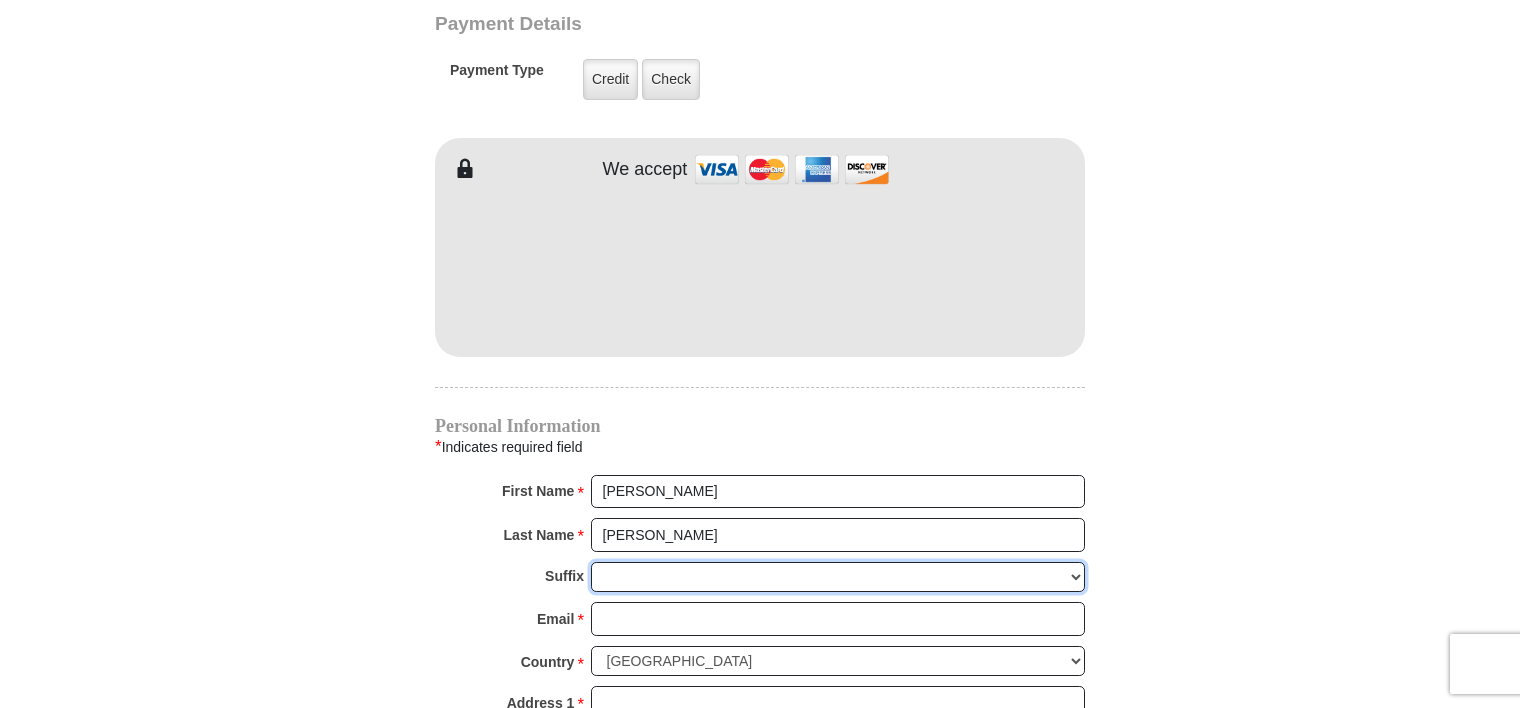click on "[PERSON_NAME] I II III IV V VI" at bounding box center [838, 577] 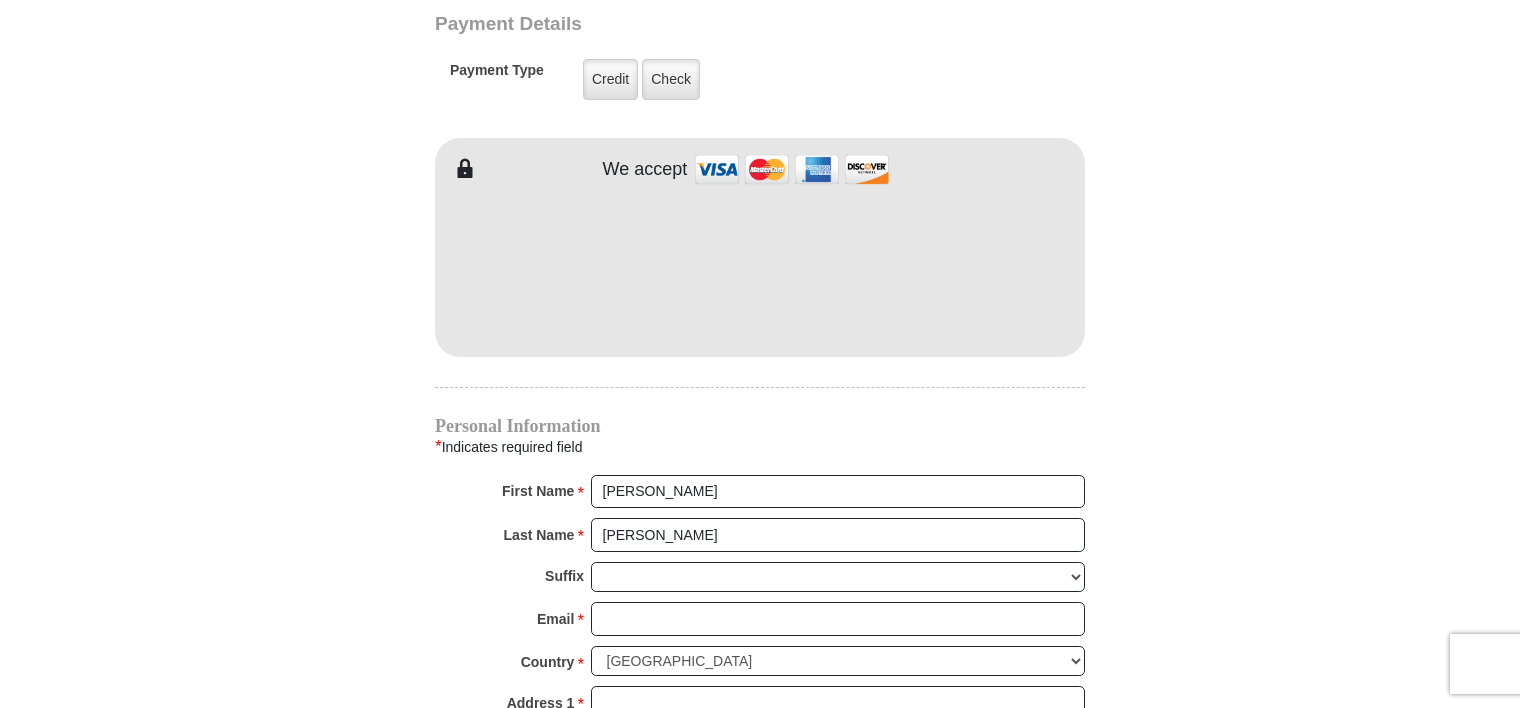 click on "[GEOGRAPHIC_DATA][DEMOGRAPHIC_DATA] Online Giving
Because of gifts like yours, [DEMOGRAPHIC_DATA], along with [PERSON_NAME] [PERSON_NAME] Ministries, is able to reach out to every corner of the world.
EMIC Tithes and Offerings
The [DEMOGRAPHIC_DATA] teaches us the foundation for giving: the tithe. When we bring the first 10 percent of our income to the Lord’s storehouse, we put Him first in our lives. Tithing is an act of worship that expresses our gratitude, faith and love. Tithers can expect the windows of heaven to open and THE BLESSING to pour out (Malachi 3:10).
An offering, any giving over and above the tithe, helps to further the growth of [DEMOGRAPHIC_DATA]’s work through new programs, new experiences and the support of other ministries and missions.
$" at bounding box center [760, -97] 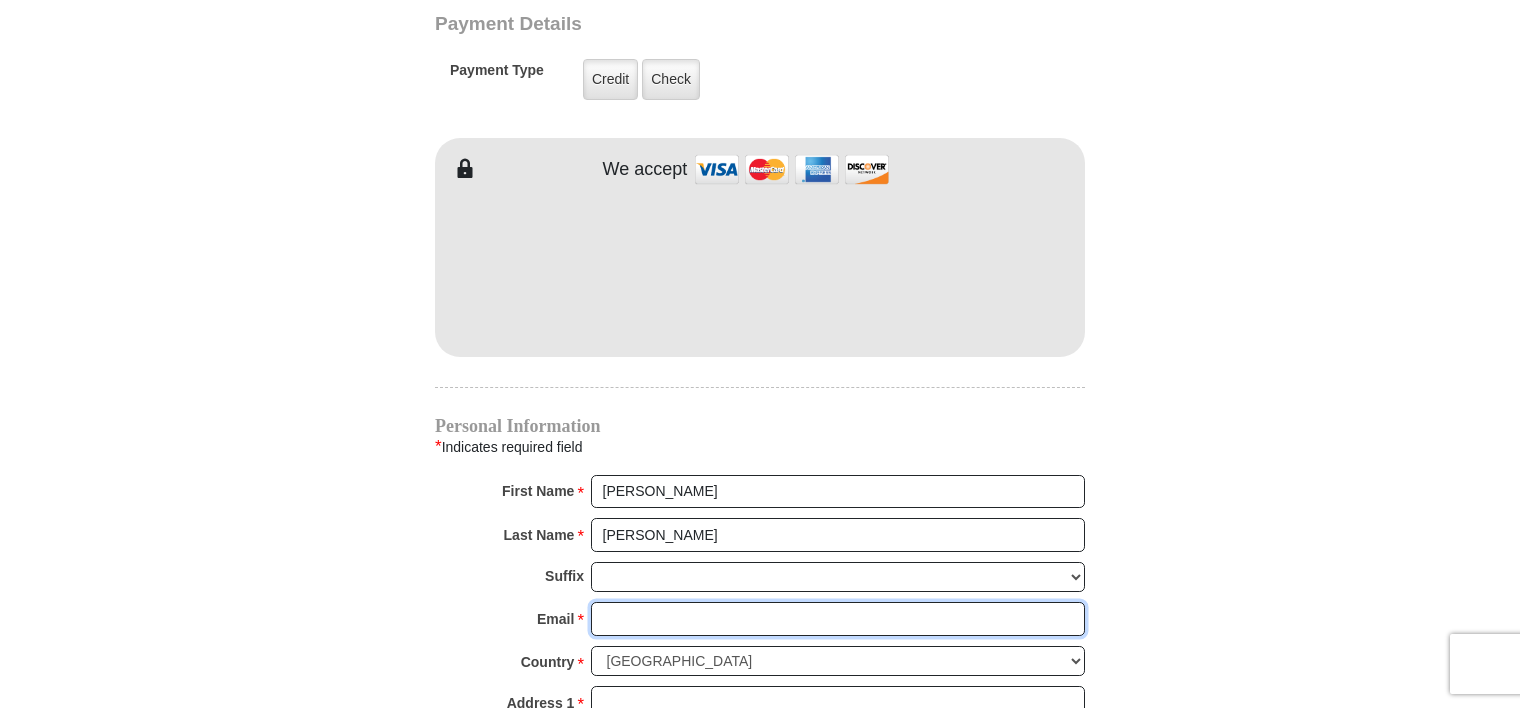 click on "Email
*" at bounding box center [838, 619] 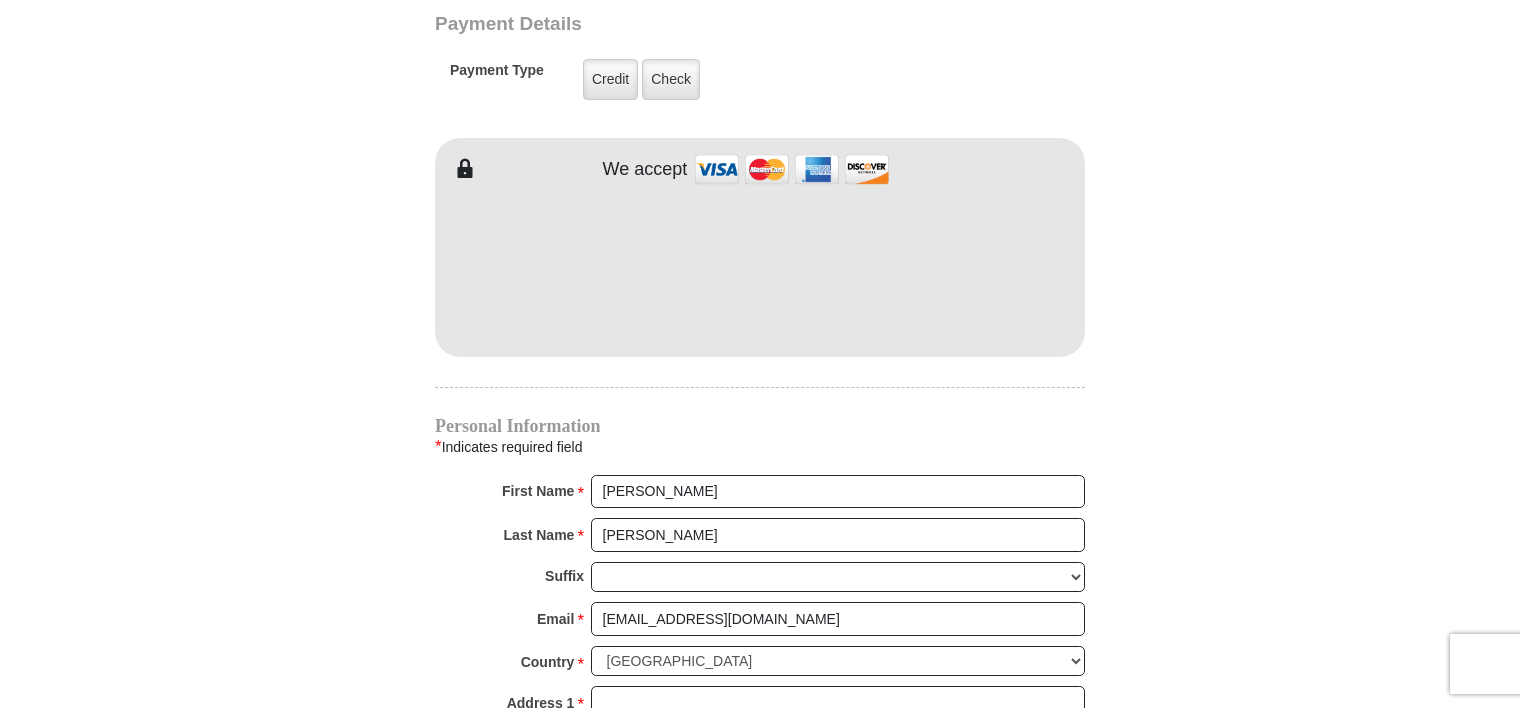 type on "[STREET_ADDRESS][PERSON_NAME]" 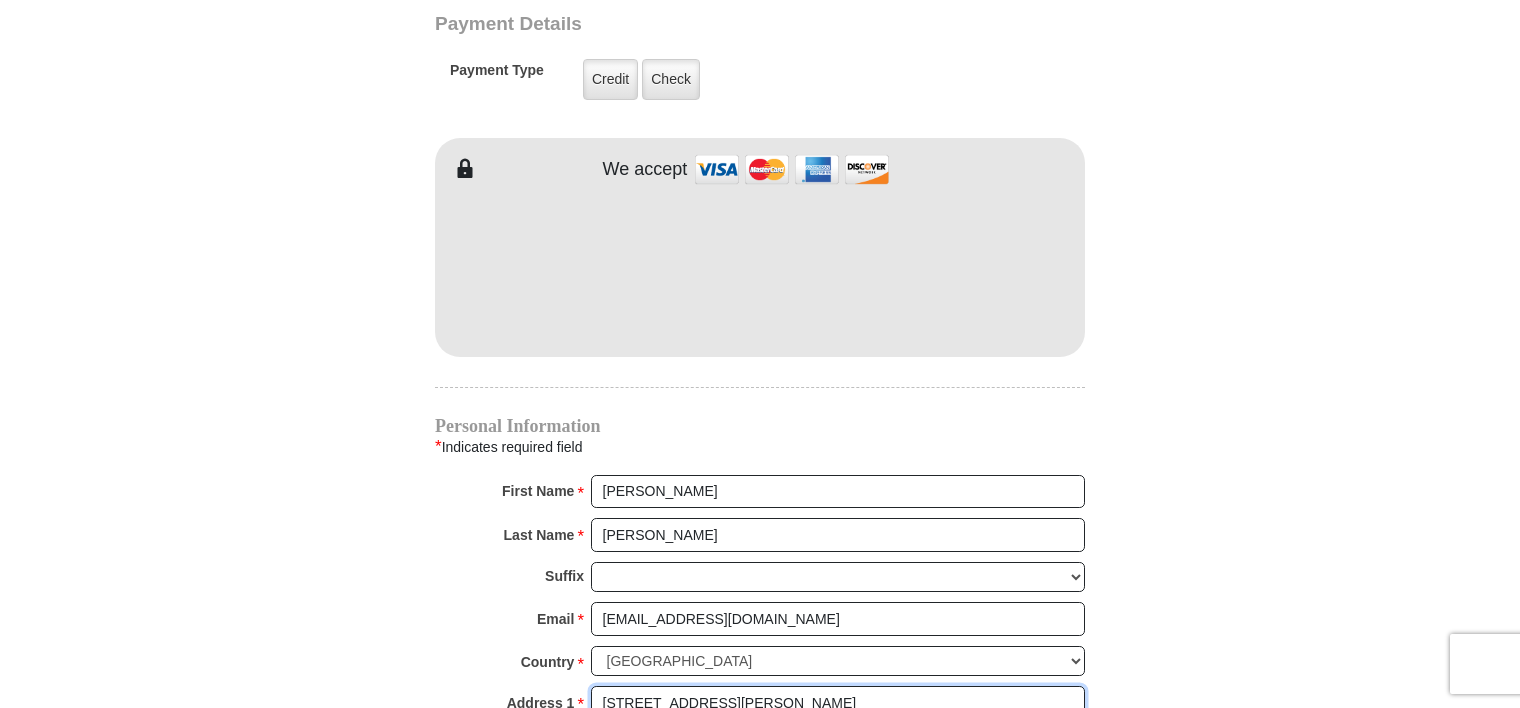type on "Hamtramck" 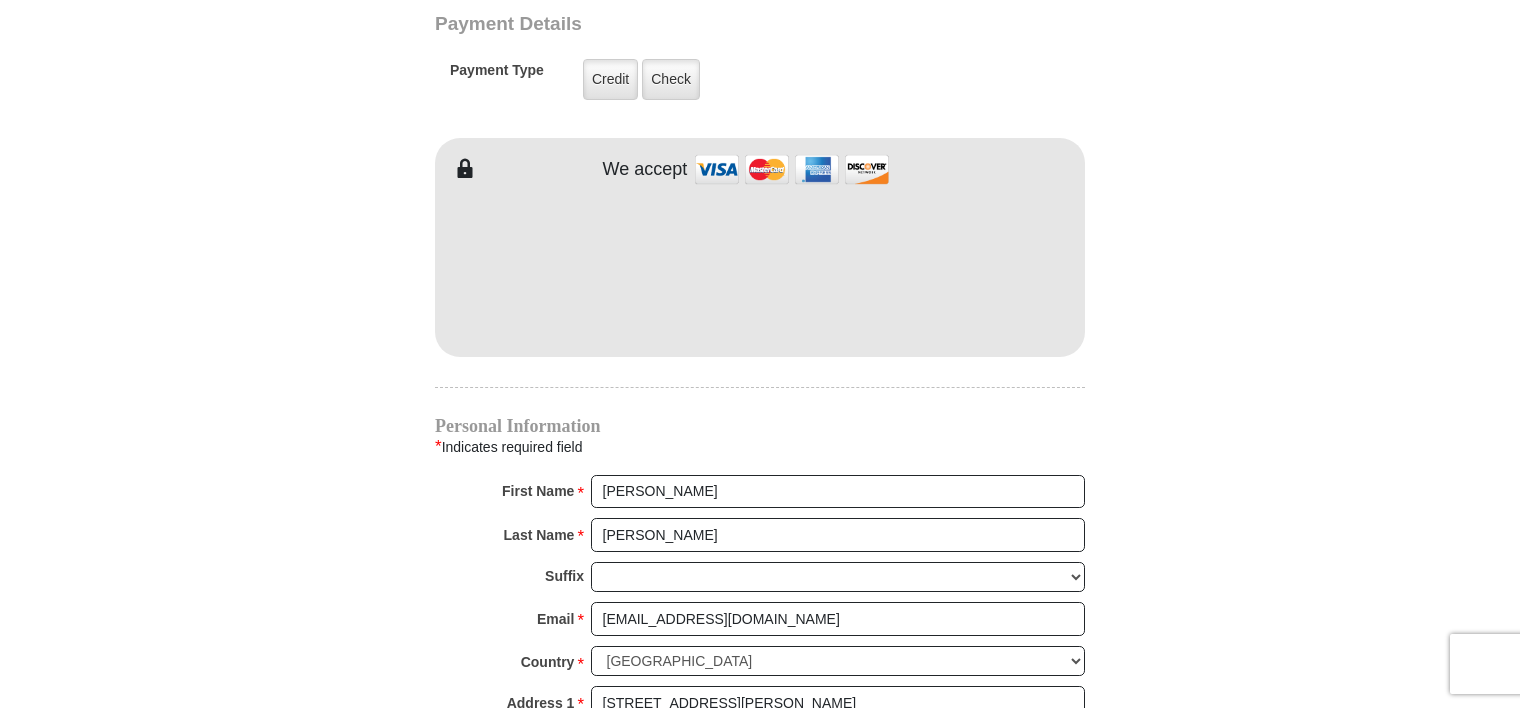 select on "MI" 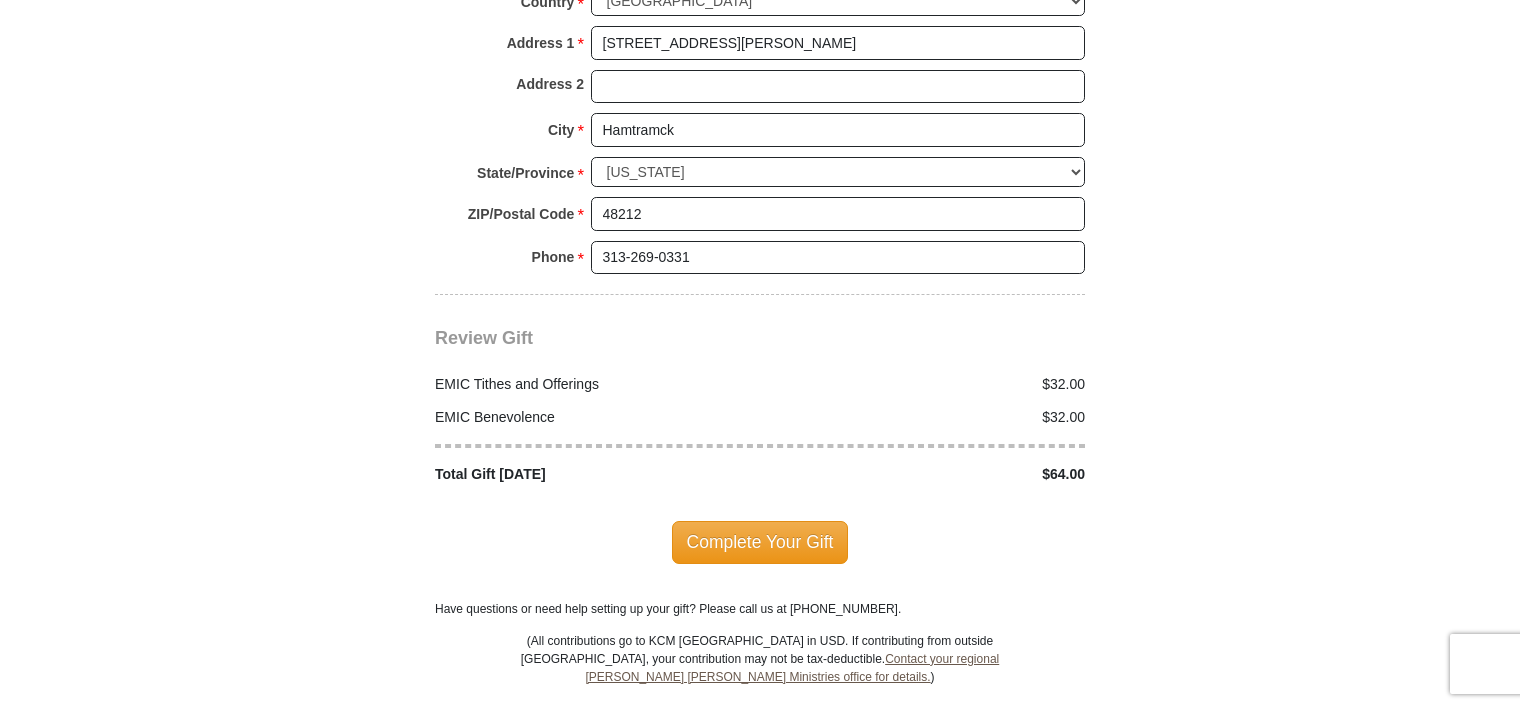 scroll, scrollTop: 2335, scrollLeft: 0, axis: vertical 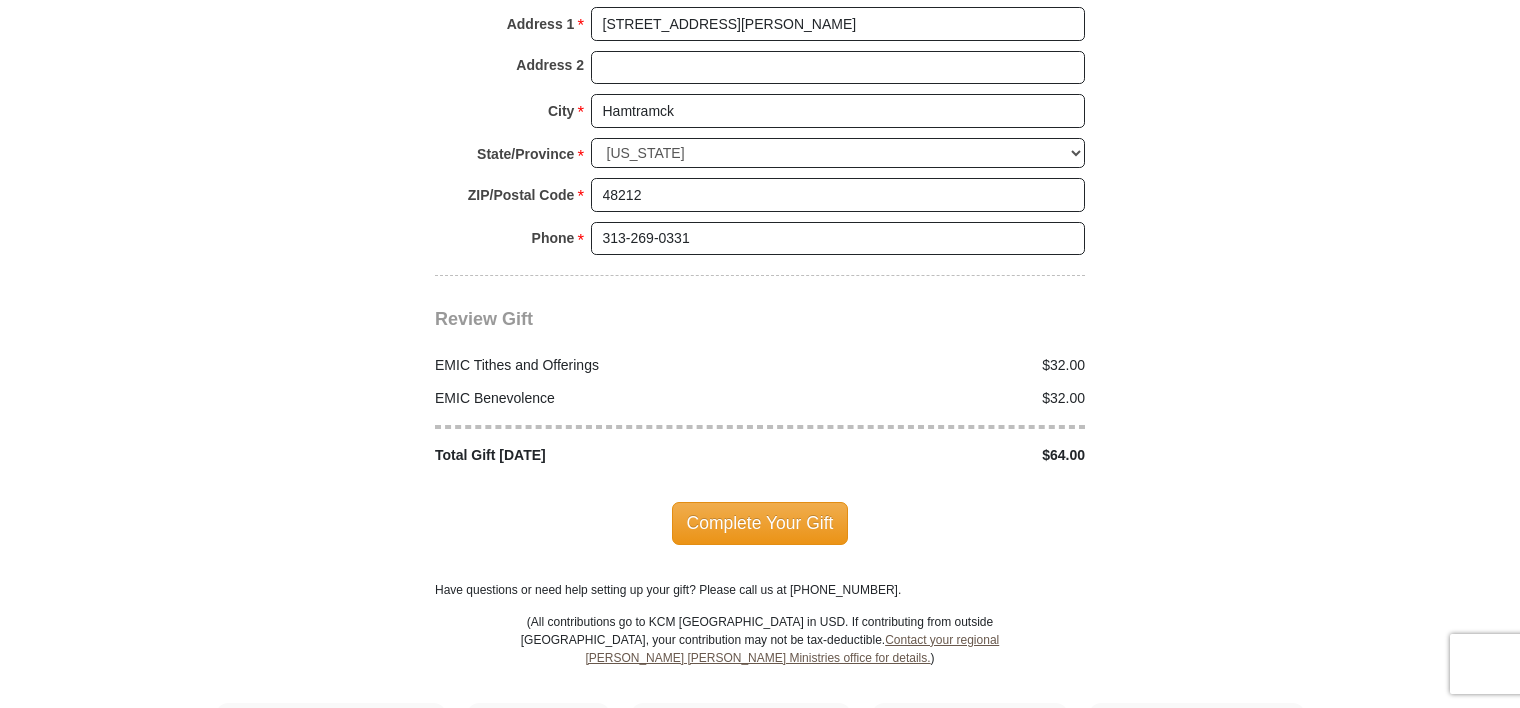 click on "$32.00" at bounding box center [928, 398] 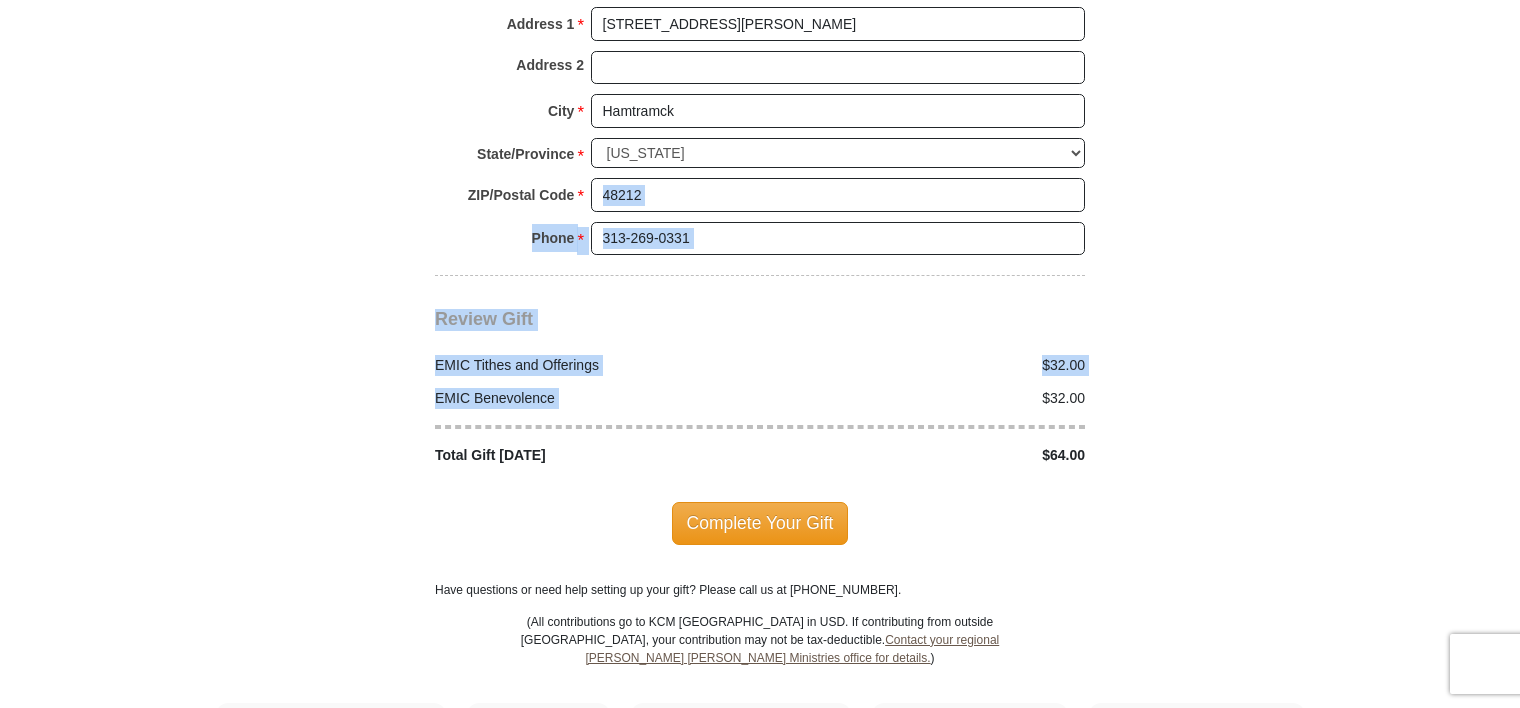 drag, startPoint x: 1015, startPoint y: 360, endPoint x: 1514, endPoint y: 160, distance: 537.58813 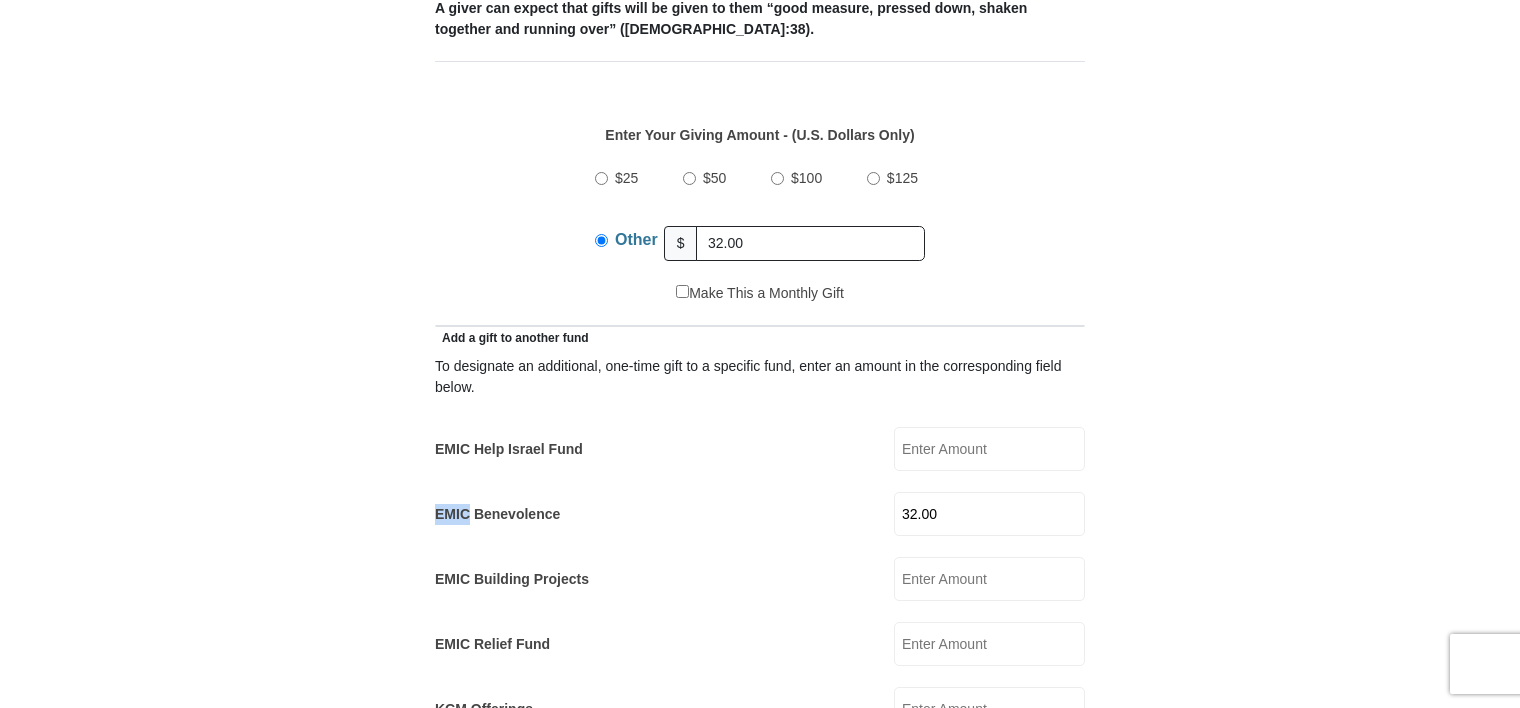 scroll, scrollTop: 866, scrollLeft: 0, axis: vertical 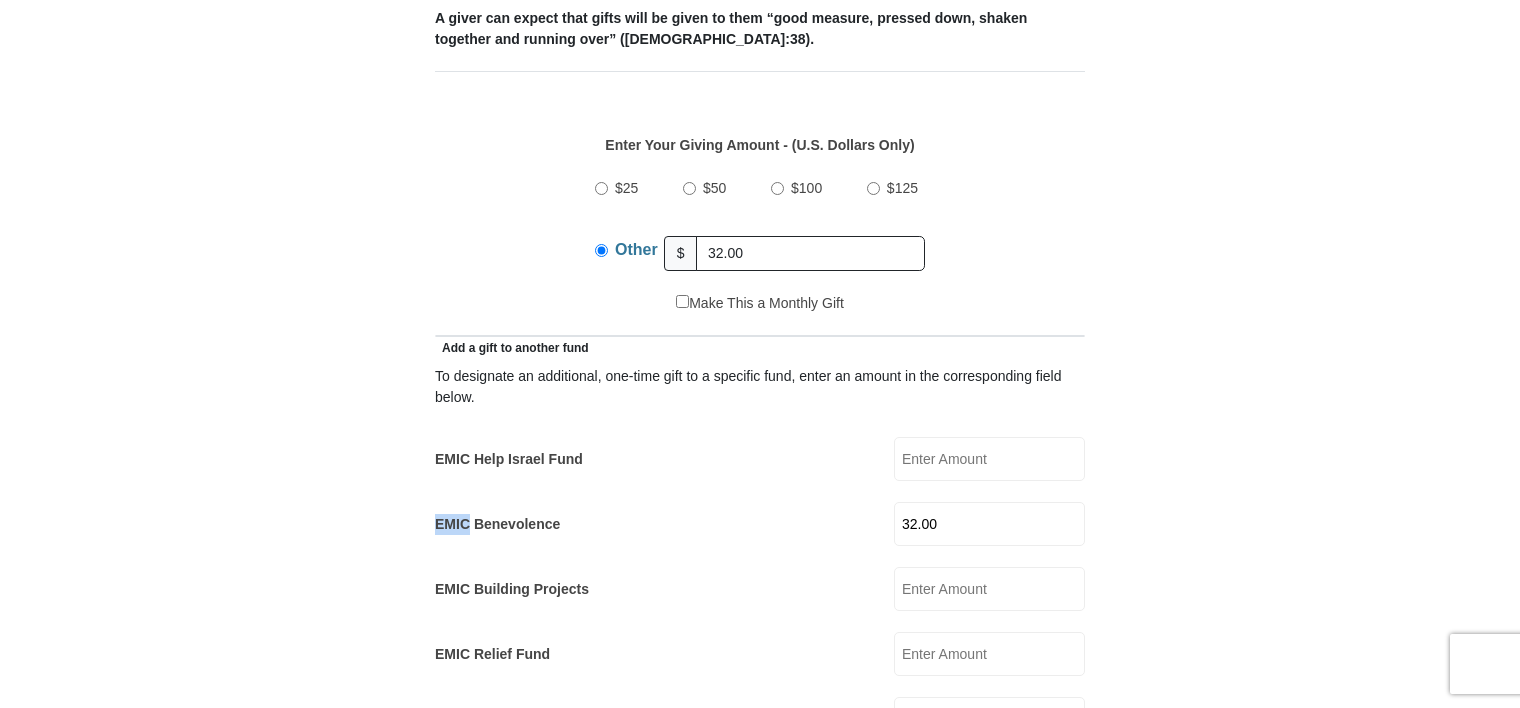 click on "32.00" at bounding box center [989, 524] 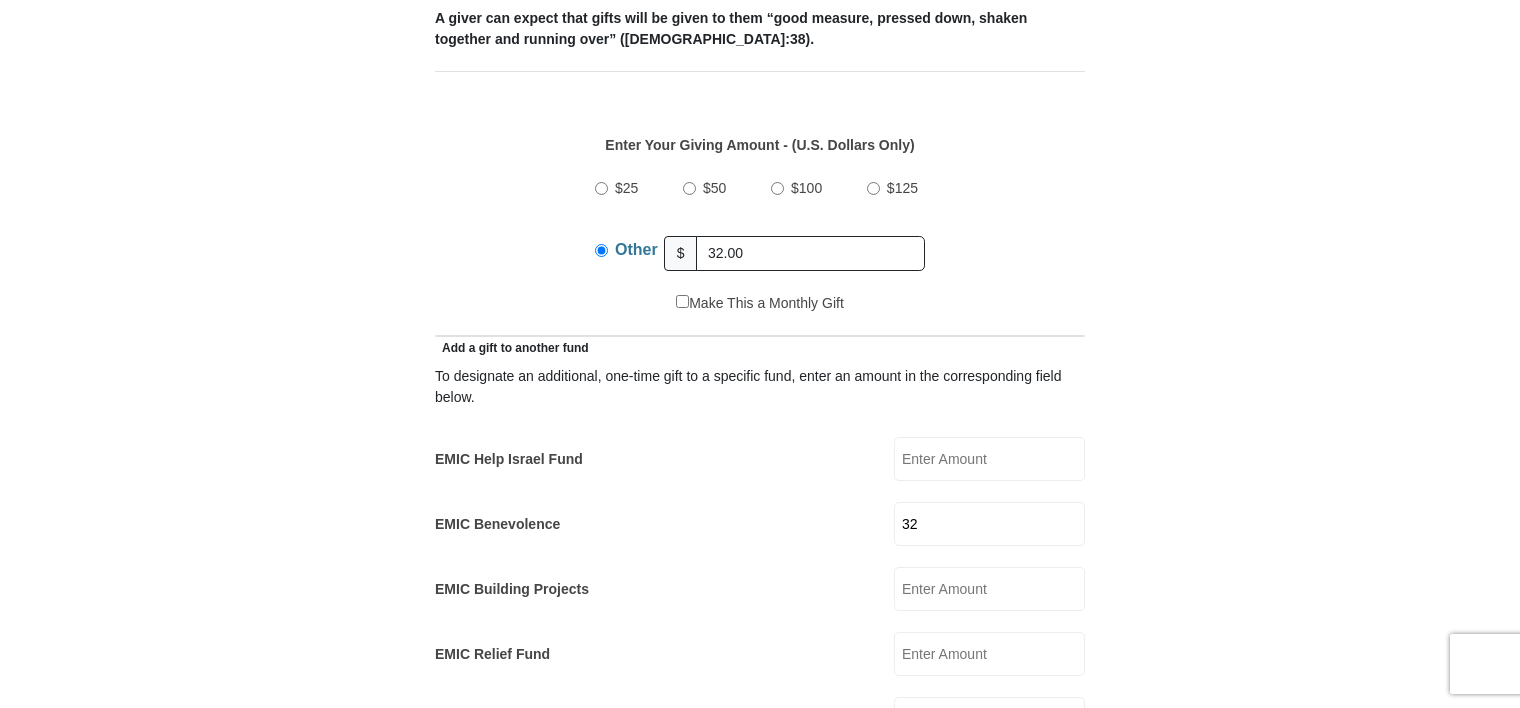 type on "3" 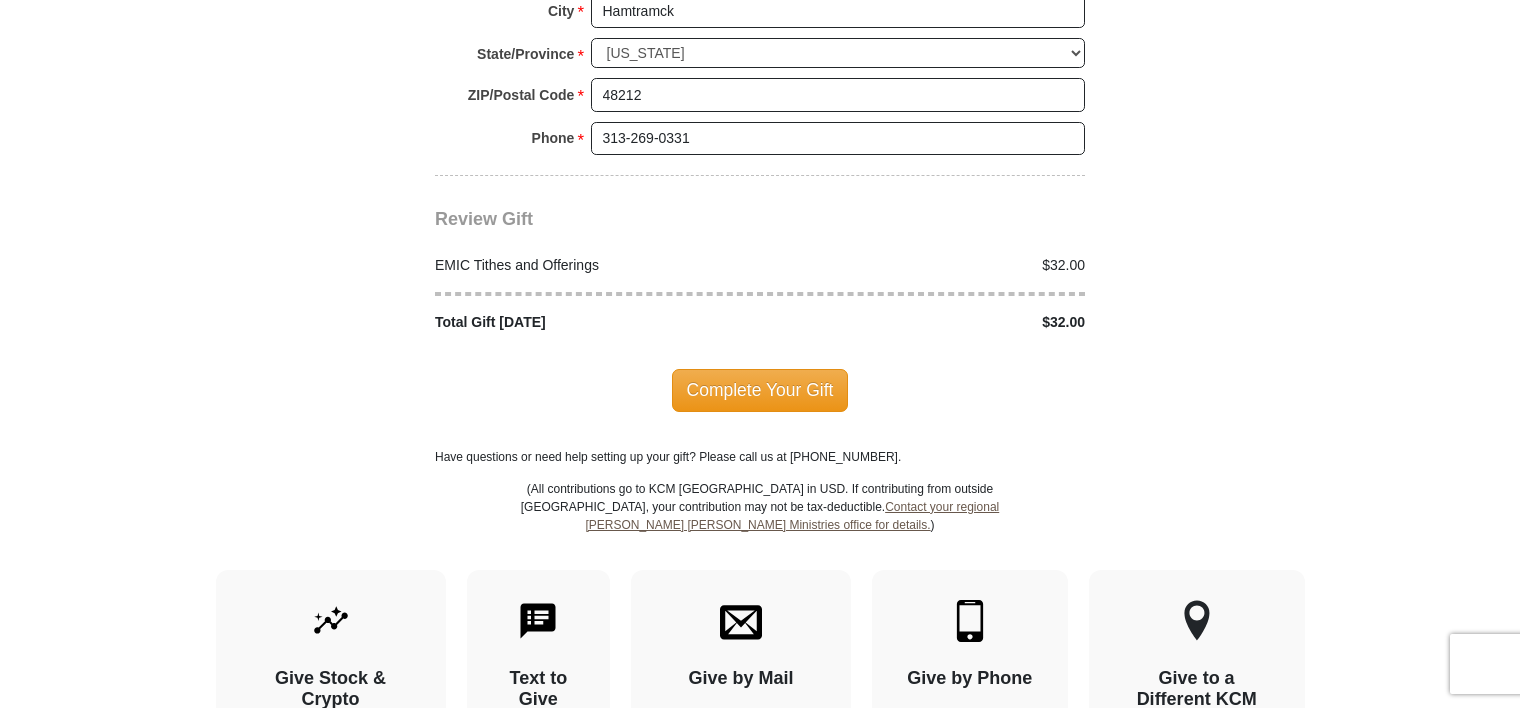 scroll, scrollTop: 2436, scrollLeft: 0, axis: vertical 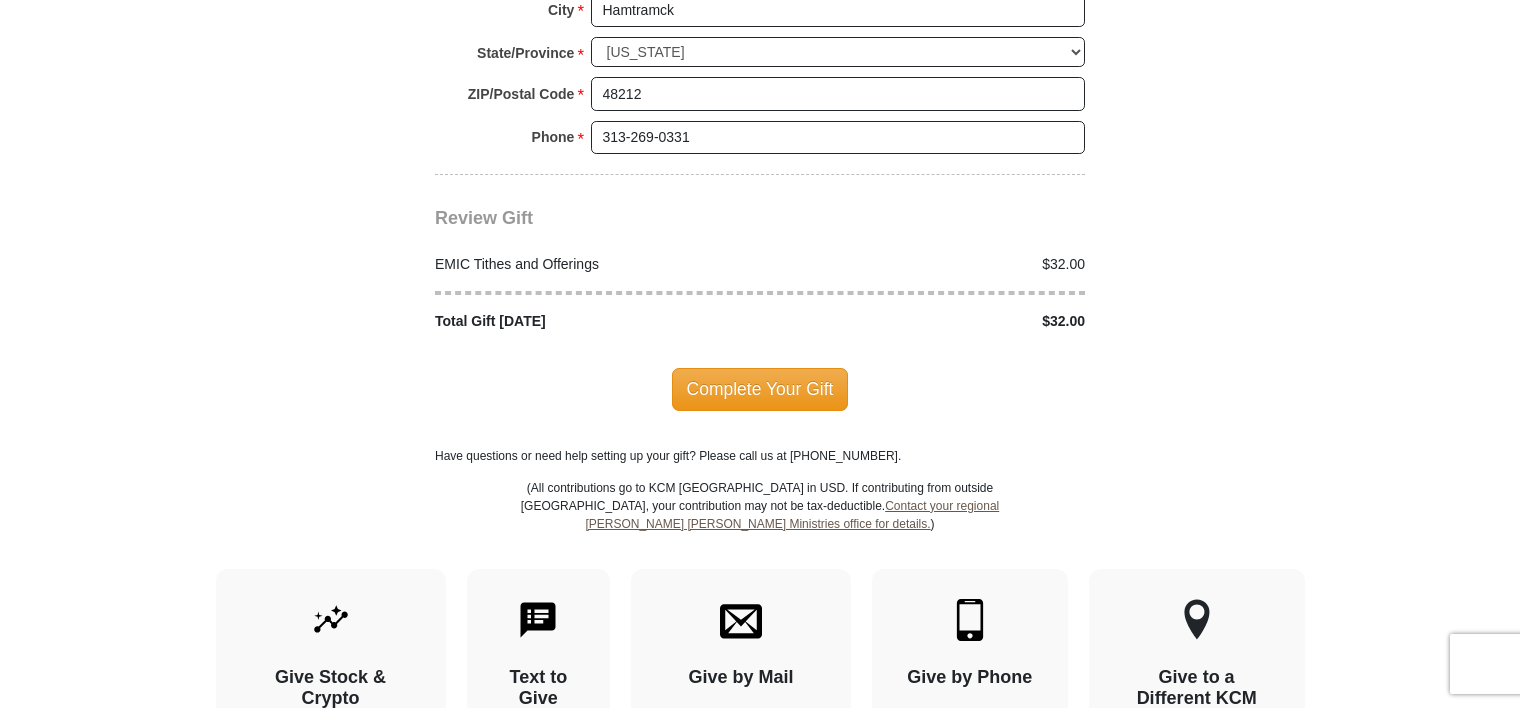 type 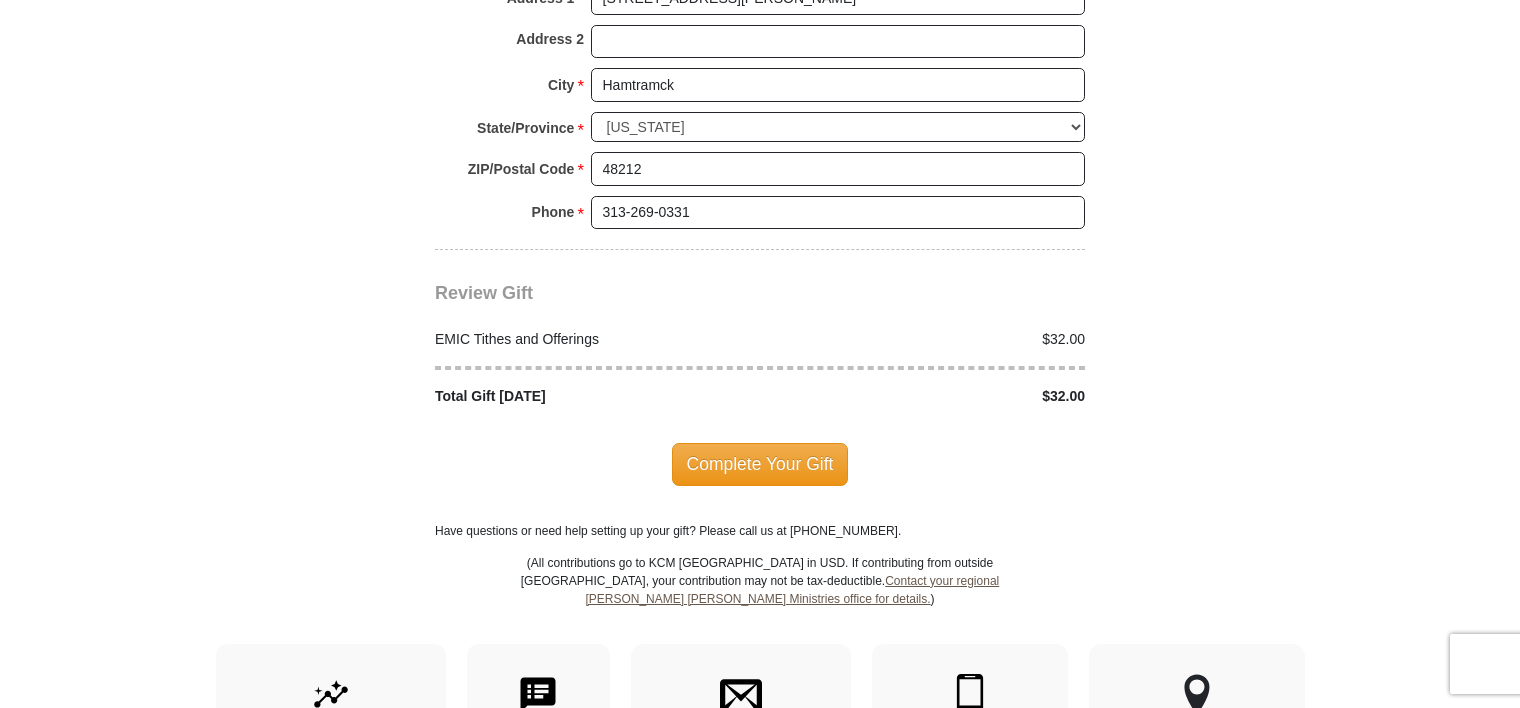 scroll, scrollTop: 2364, scrollLeft: 0, axis: vertical 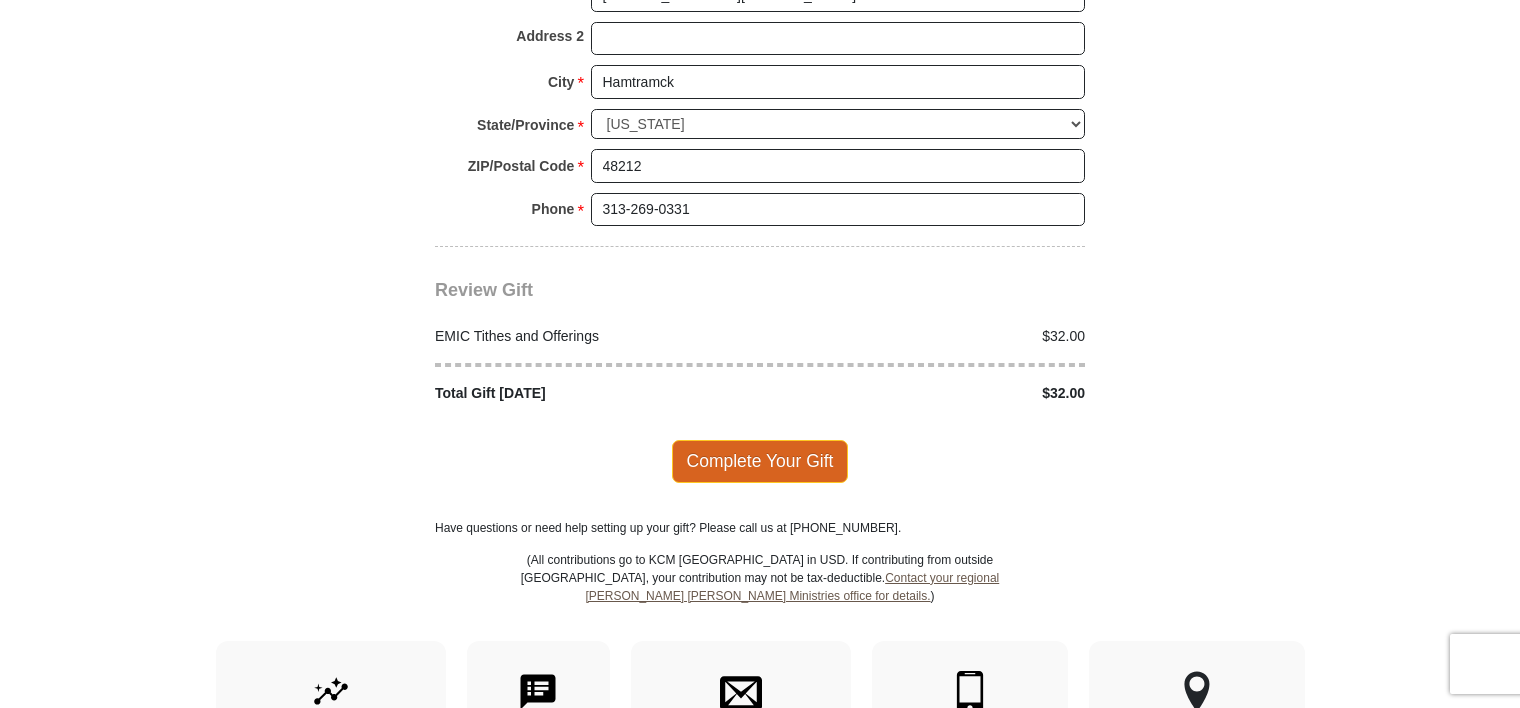 click on "Complete Your Gift" at bounding box center [760, 461] 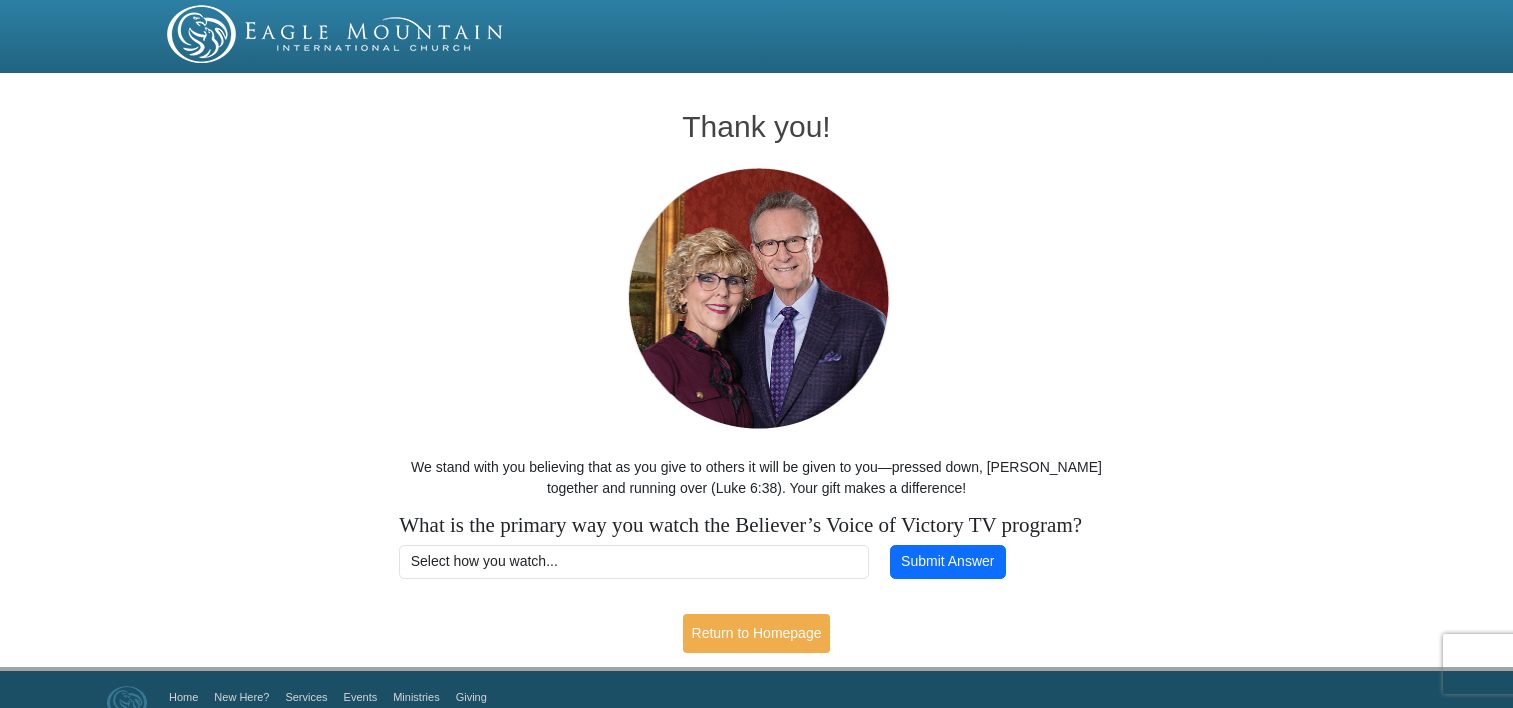 scroll, scrollTop: 0, scrollLeft: 0, axis: both 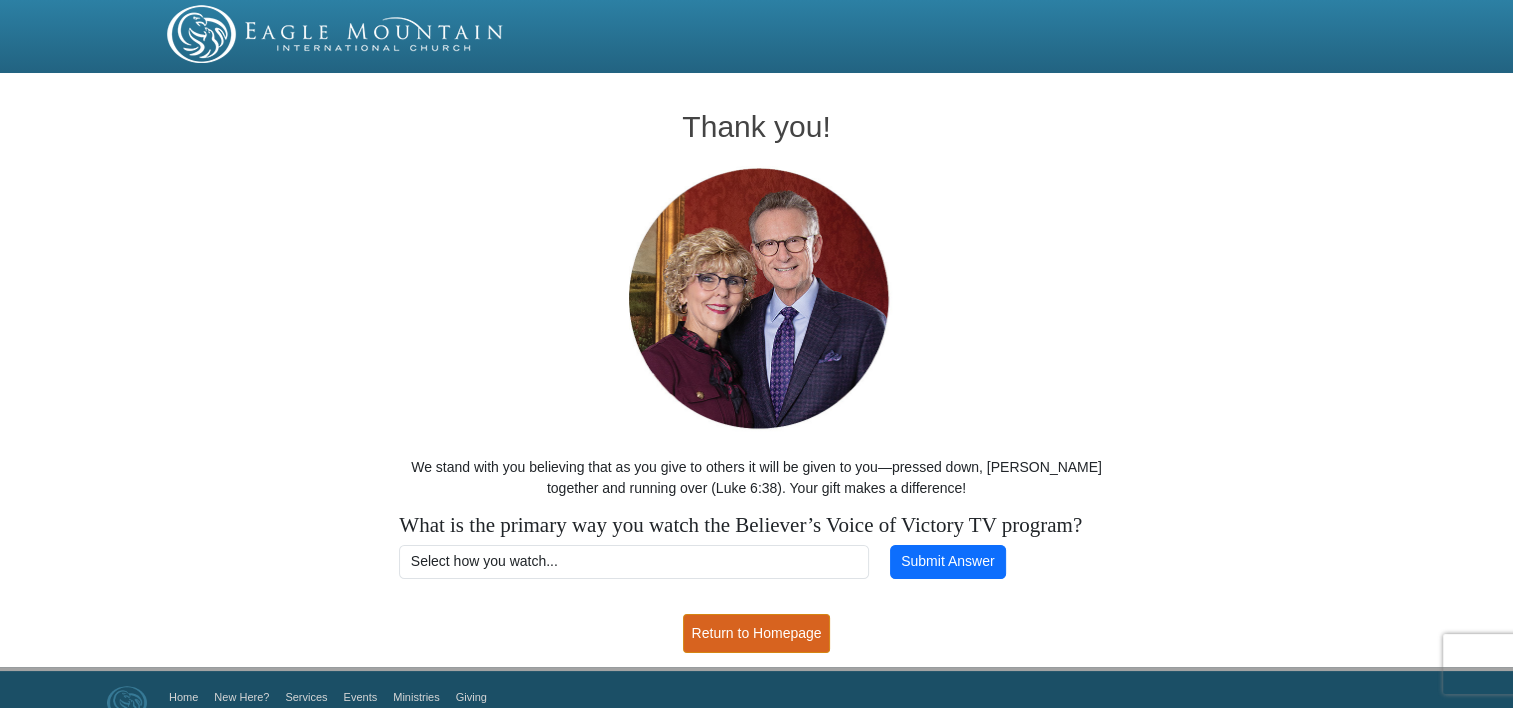 click on "Return to Homepage" at bounding box center [757, 633] 